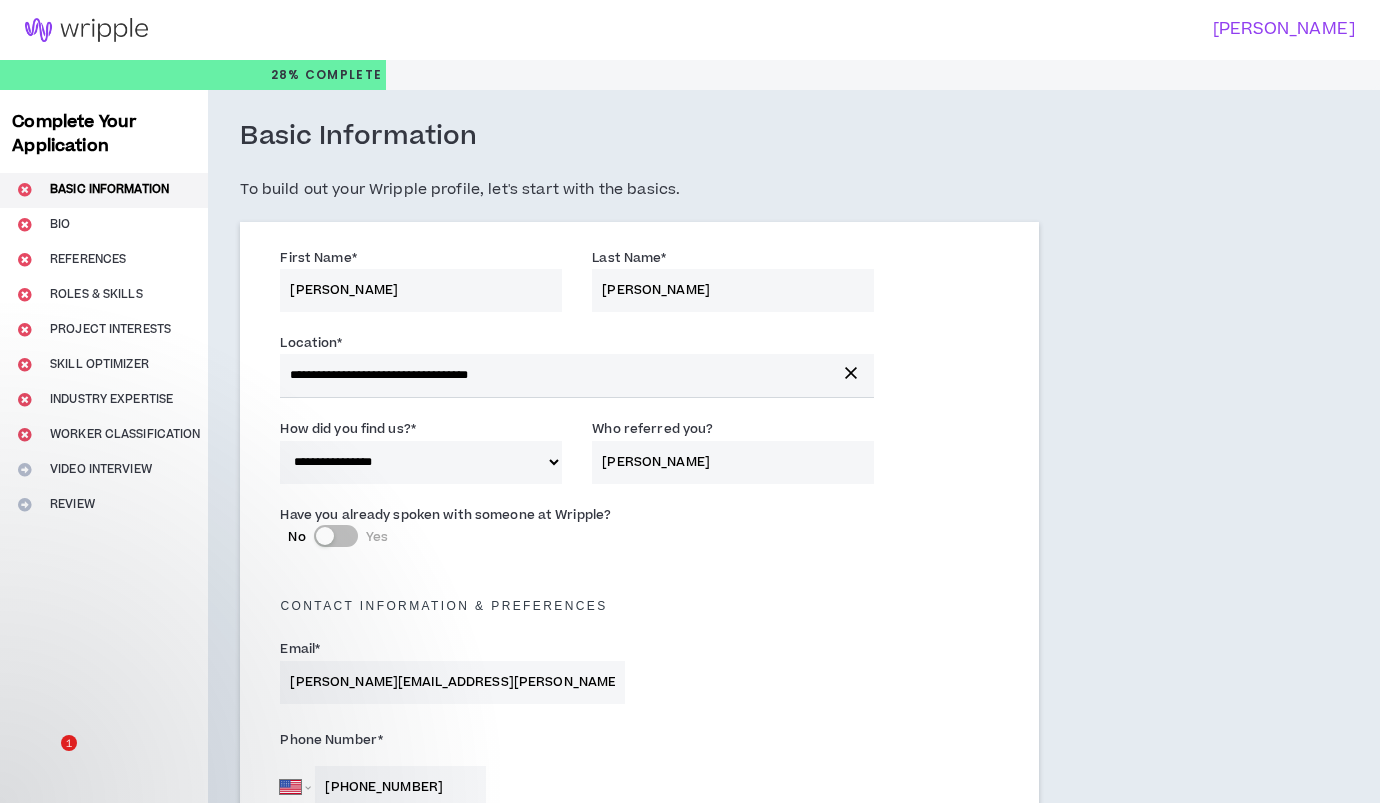 select on "*" 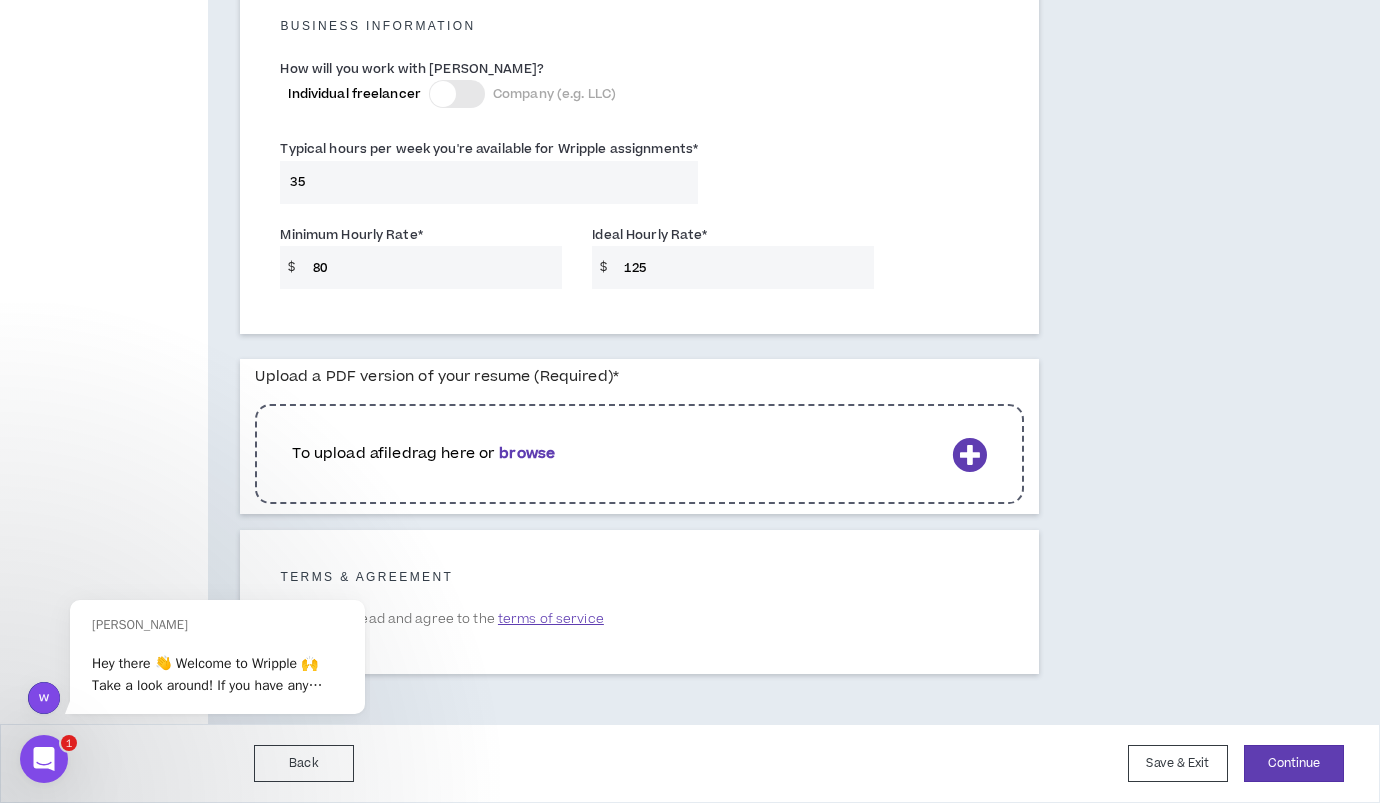 scroll, scrollTop: 0, scrollLeft: 0, axis: both 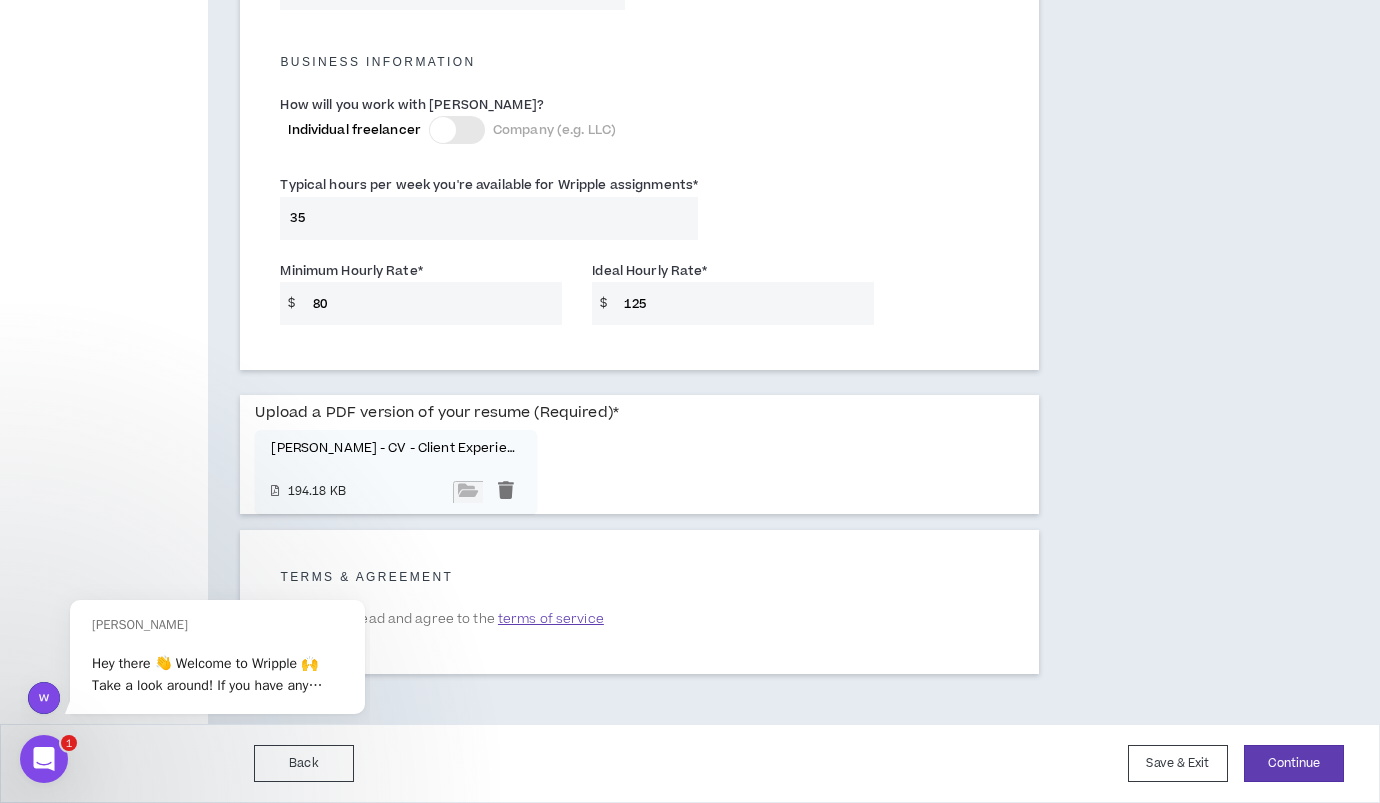 drag, startPoint x: 1159, startPoint y: 626, endPoint x: 1192, endPoint y: 622, distance: 33.24154 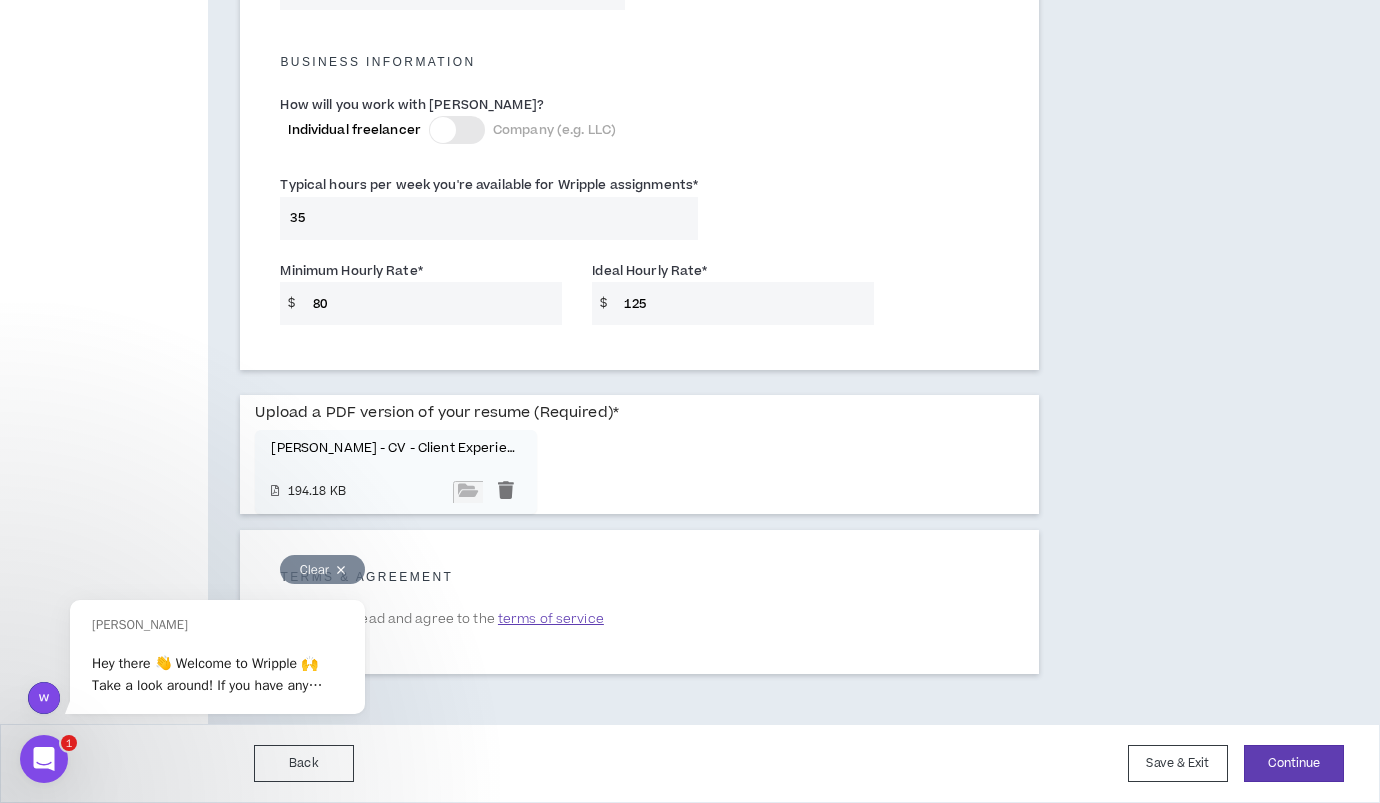 click on "Clear" at bounding box center [195, 564] 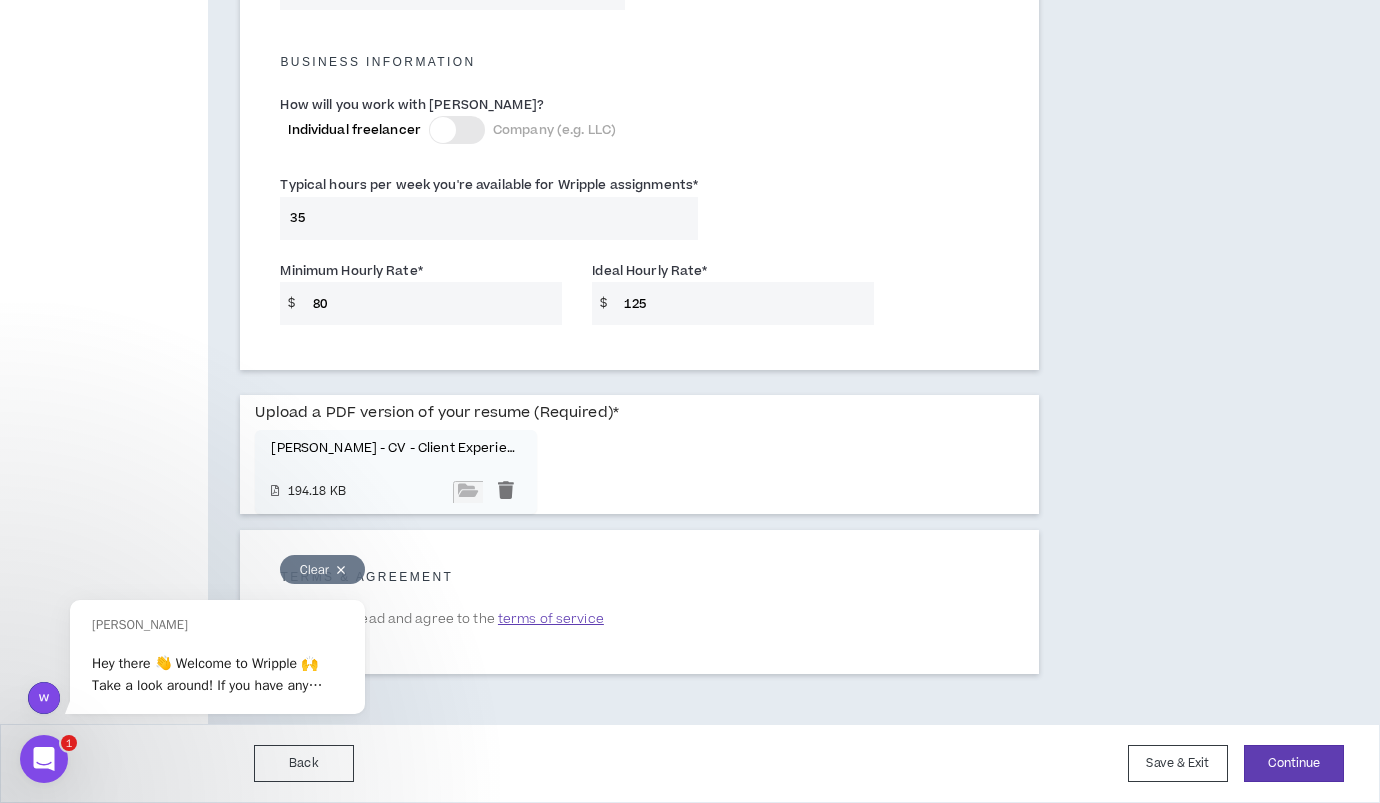 click on "Clear" at bounding box center [322, 569] 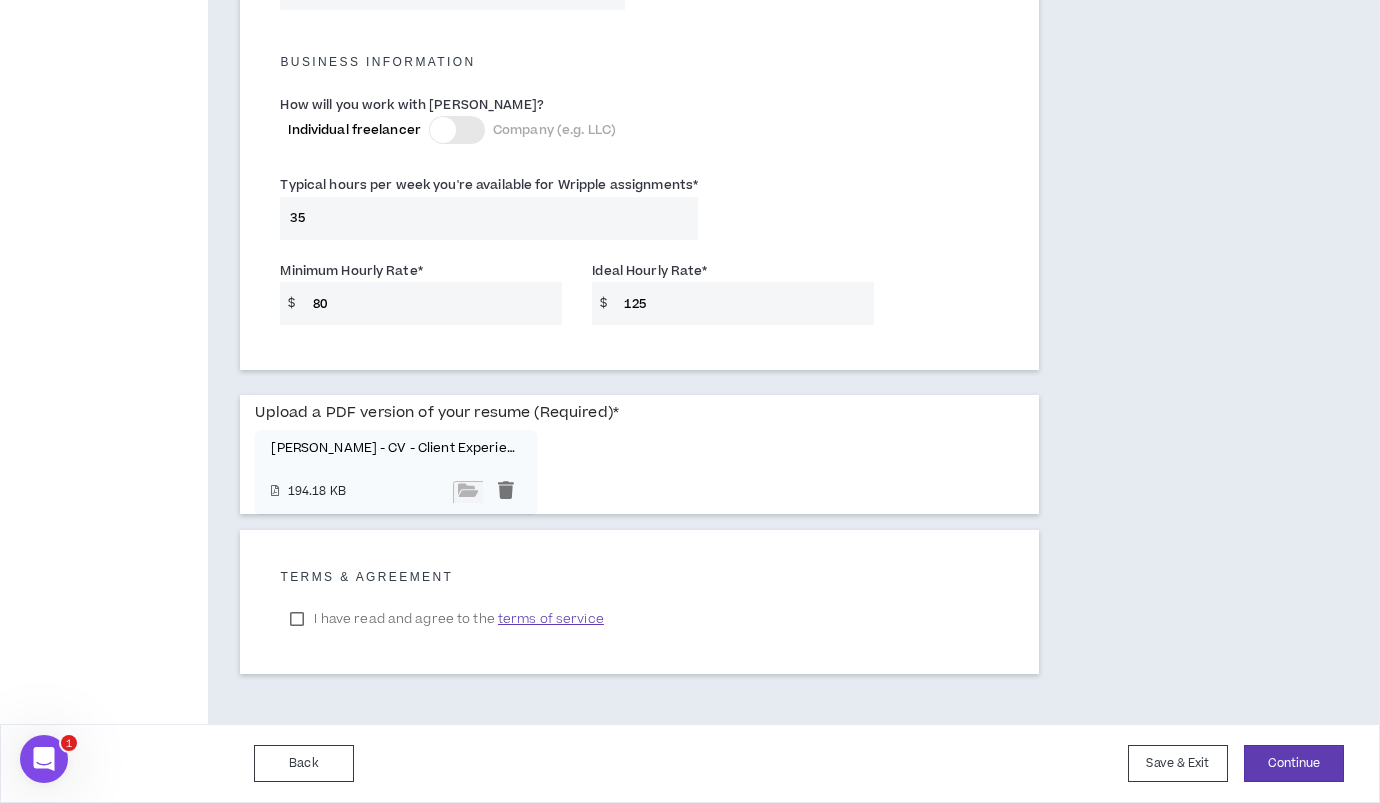 click on "I have read and agree to the    terms of service" at bounding box center (446, 619) 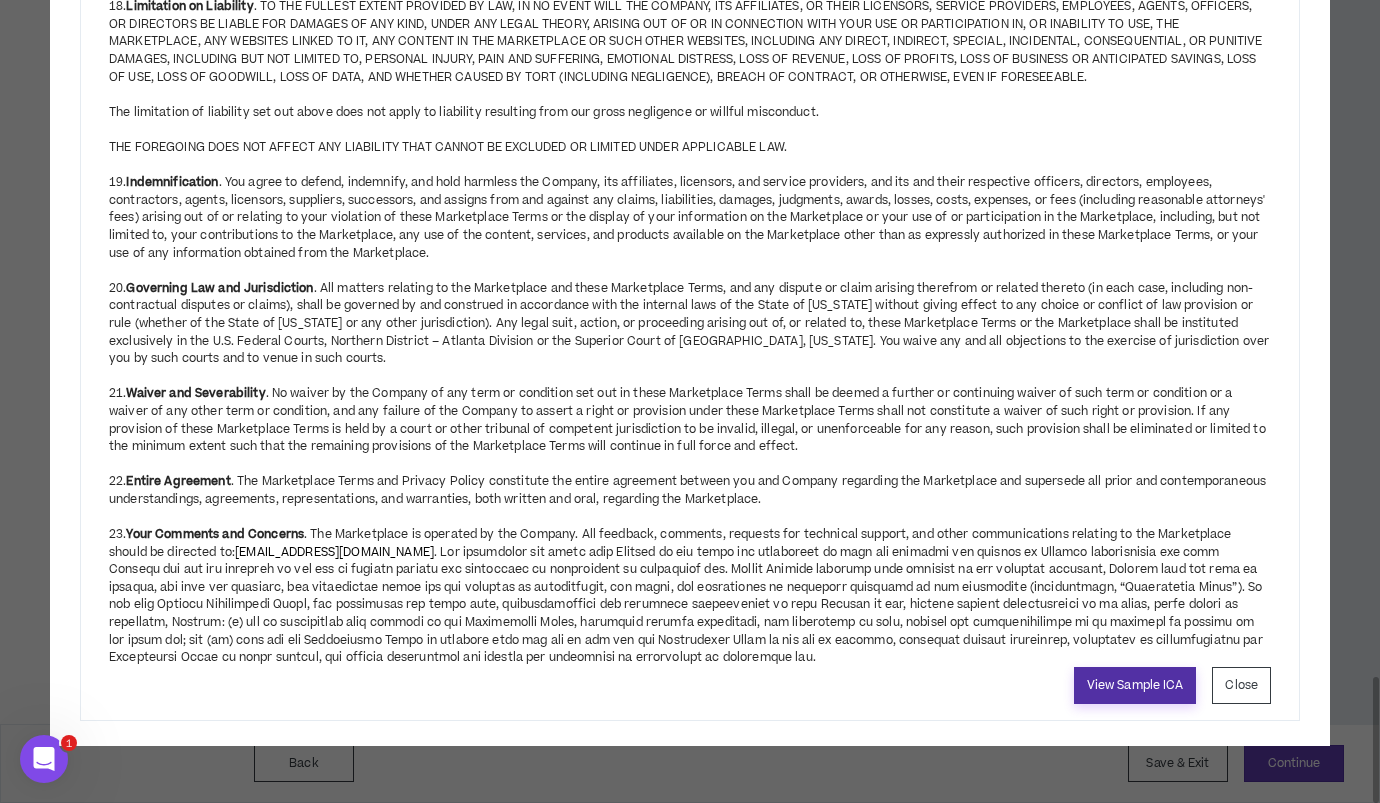 click on "View Sample ICA" at bounding box center [1135, 685] 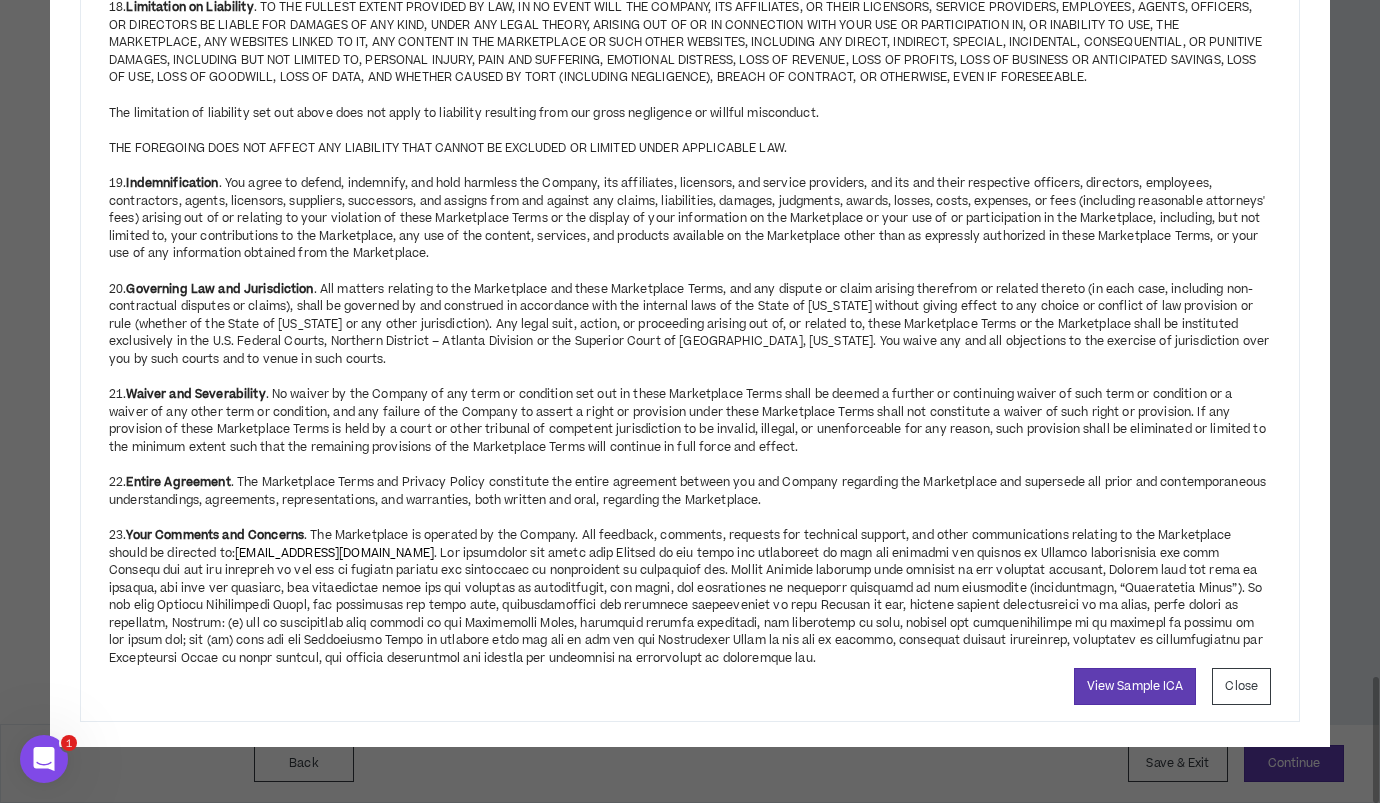 click on "21.  Waiver and Severability . No waiver by the Company of any term or condition set out in these Marketplace Terms shall be deemed a further or continuing waiver of such term or condition or a waiver of any other term or condition, and any failure of the Company to assert a right or provision under these Marketplace Terms shall not constitute a waiver of such right or provision. If any provision of these Marketplace Terms is held by a court or other tribunal of competent jurisdiction to be invalid, illegal, or unenforceable for any reason, such provision shall be eliminated or limited to the minimum extent such that the remaining provisions of the Marketplace Terms will continue in full force and effect." at bounding box center [690, 413] 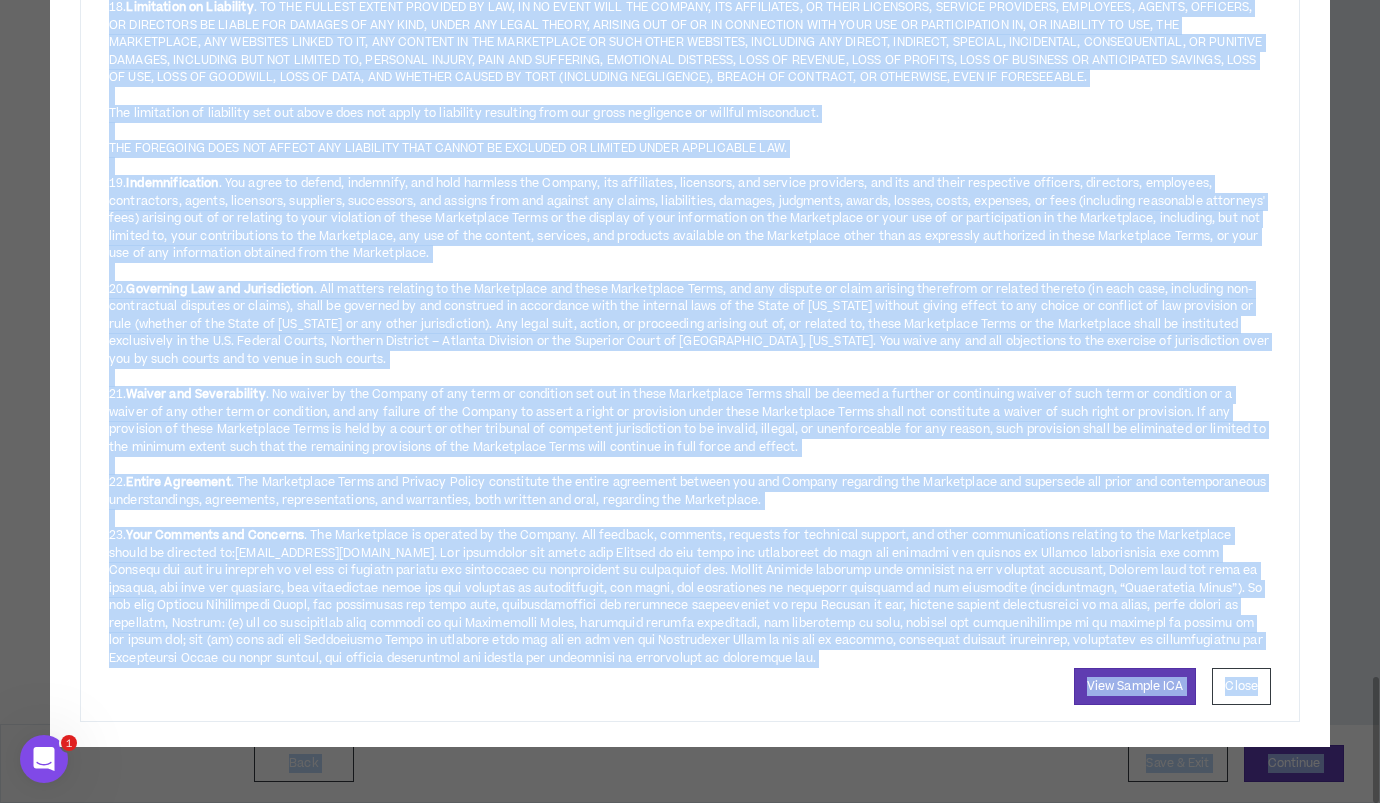 copy on "**********" 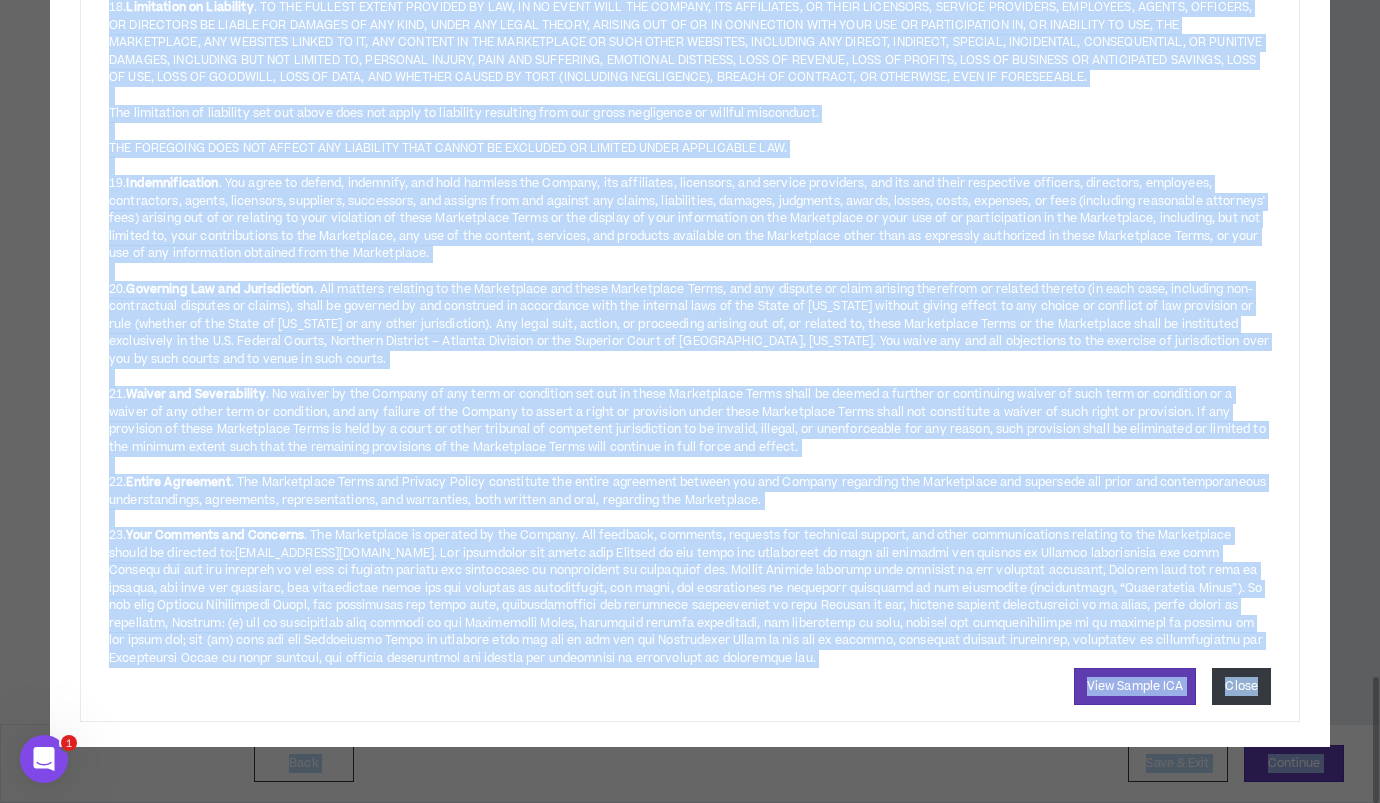 click on "Close" at bounding box center (1241, 686) 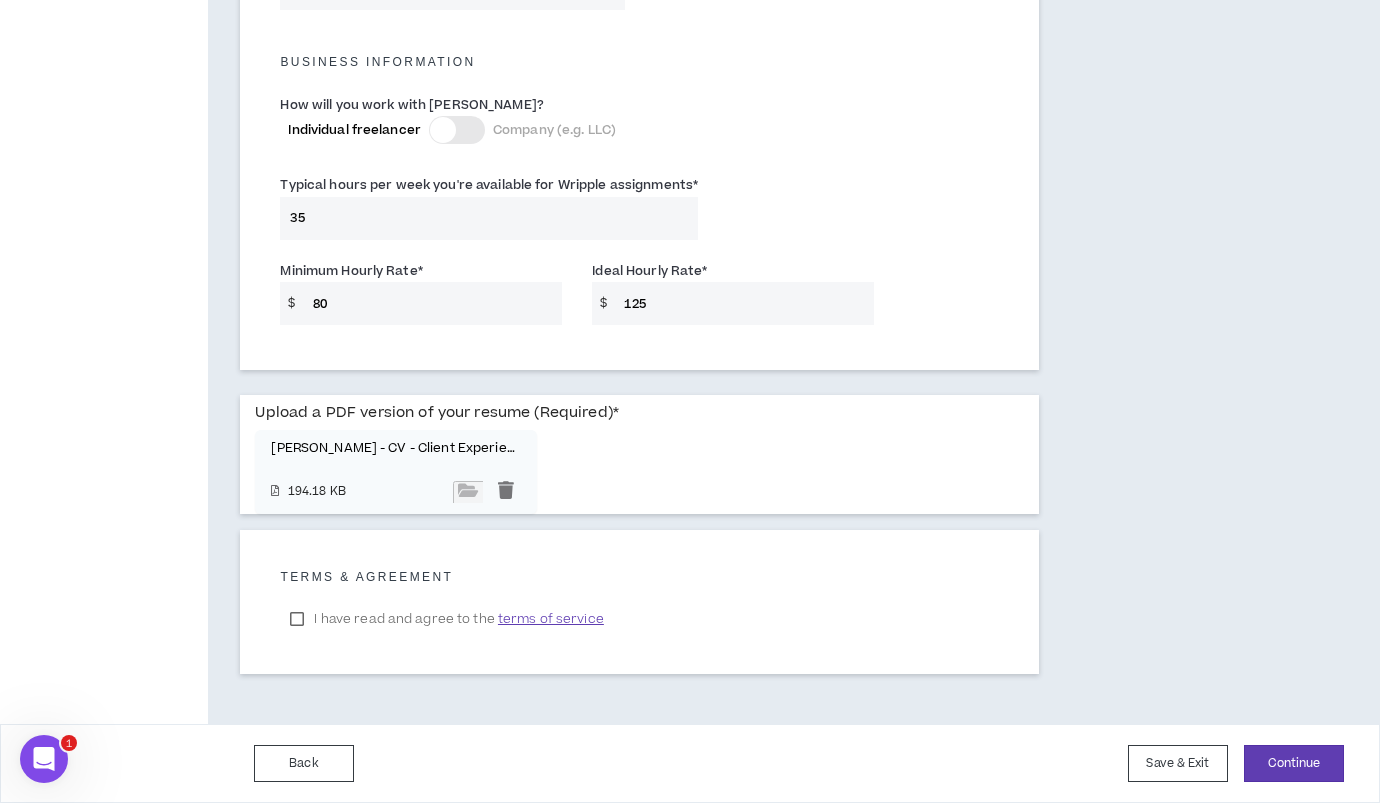 click on "**********" at bounding box center [639, -297] 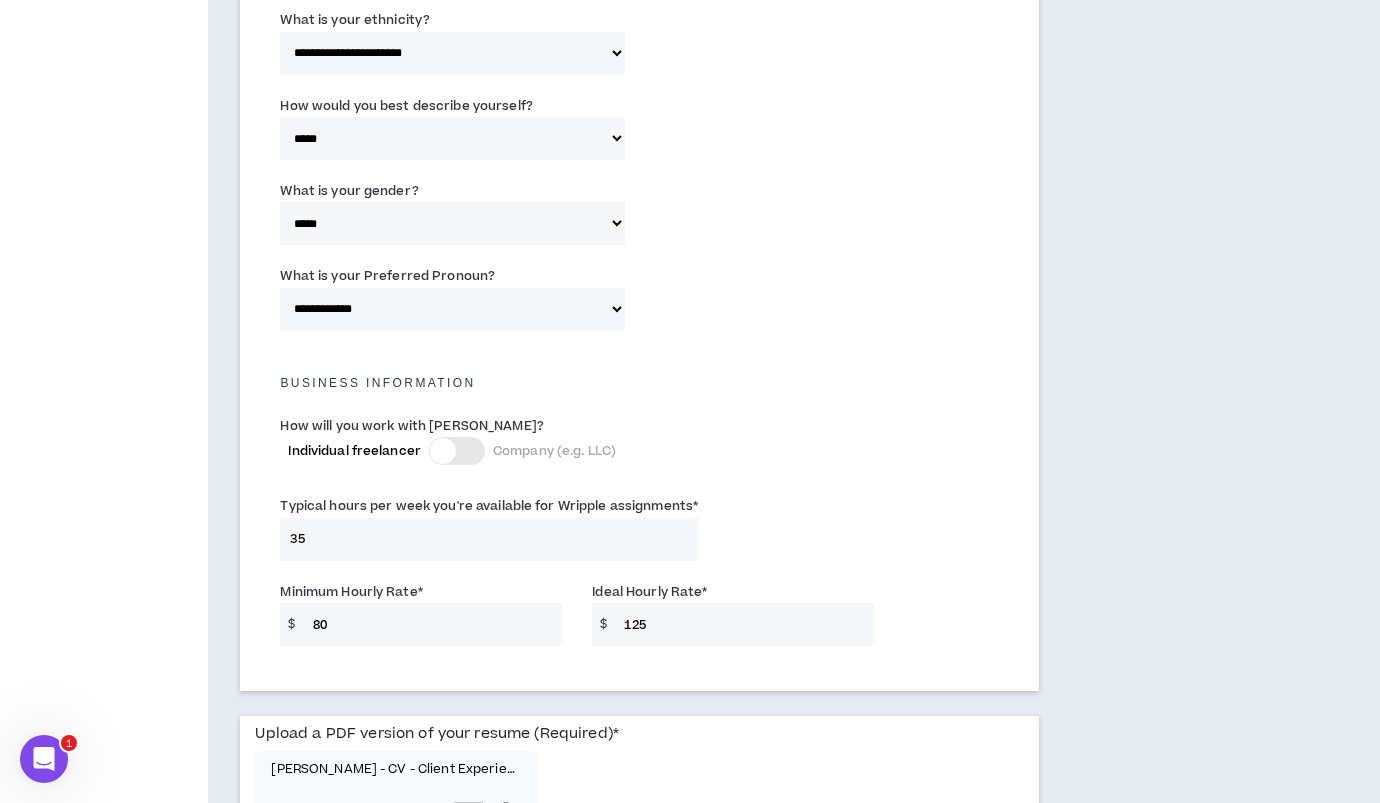 scroll, scrollTop: 1407, scrollLeft: 0, axis: vertical 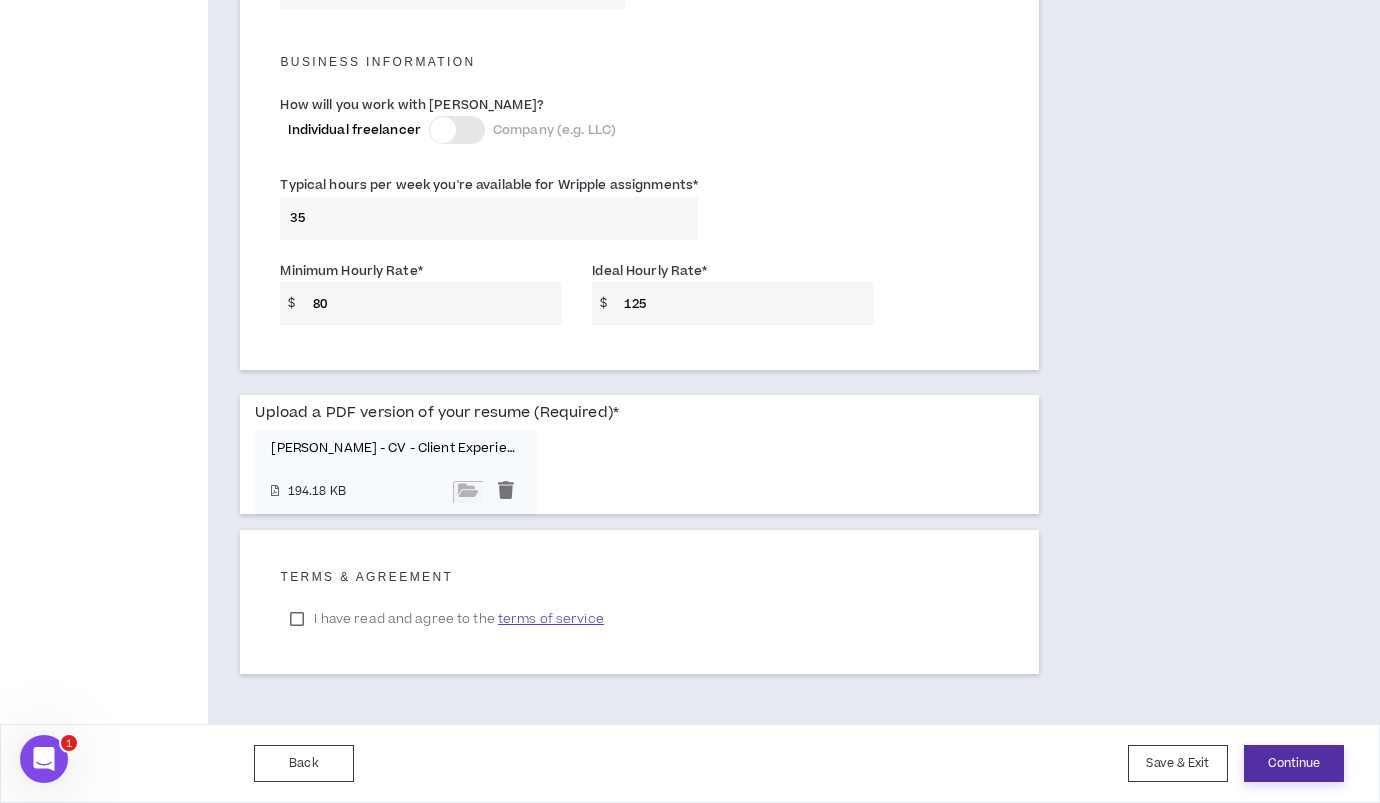 click on "Continue" at bounding box center [1294, 763] 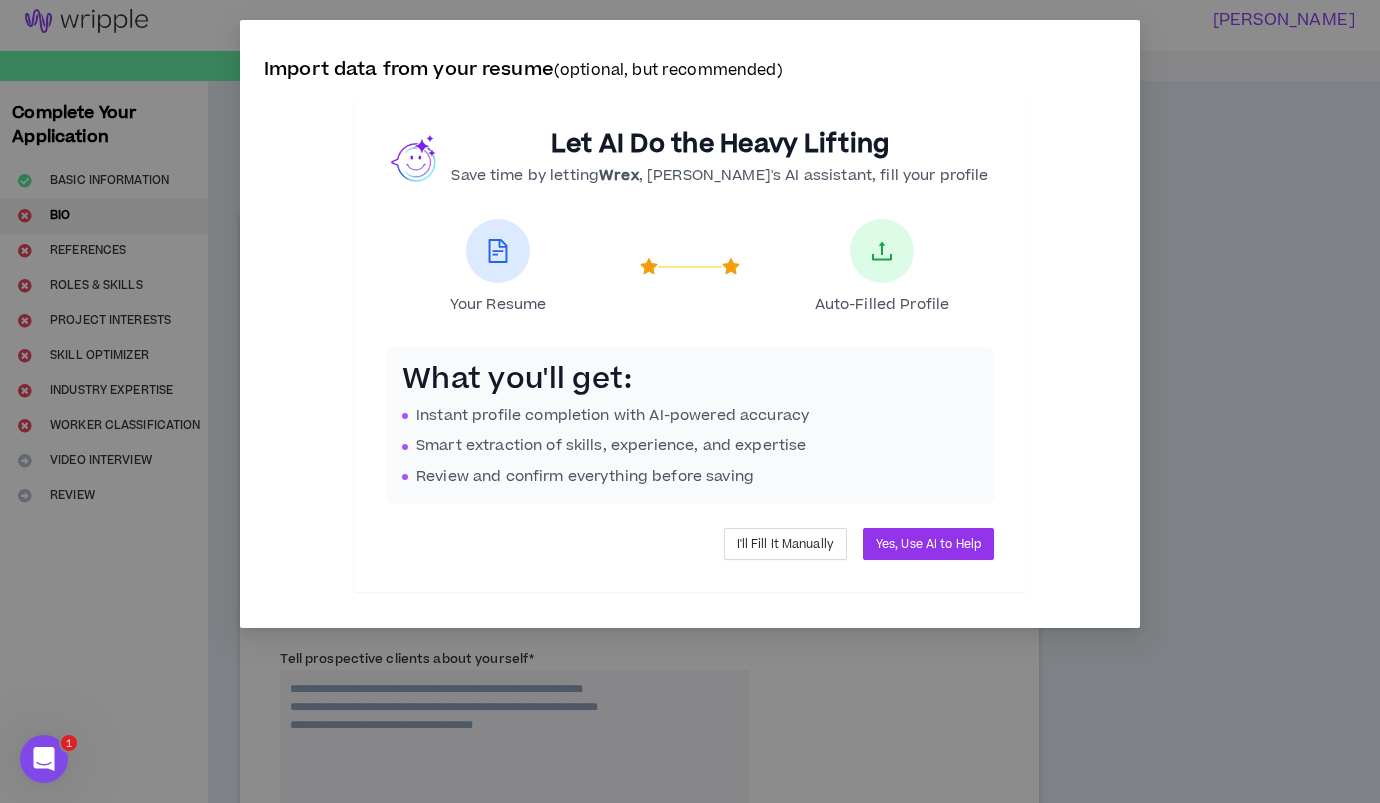 scroll, scrollTop: 0, scrollLeft: 0, axis: both 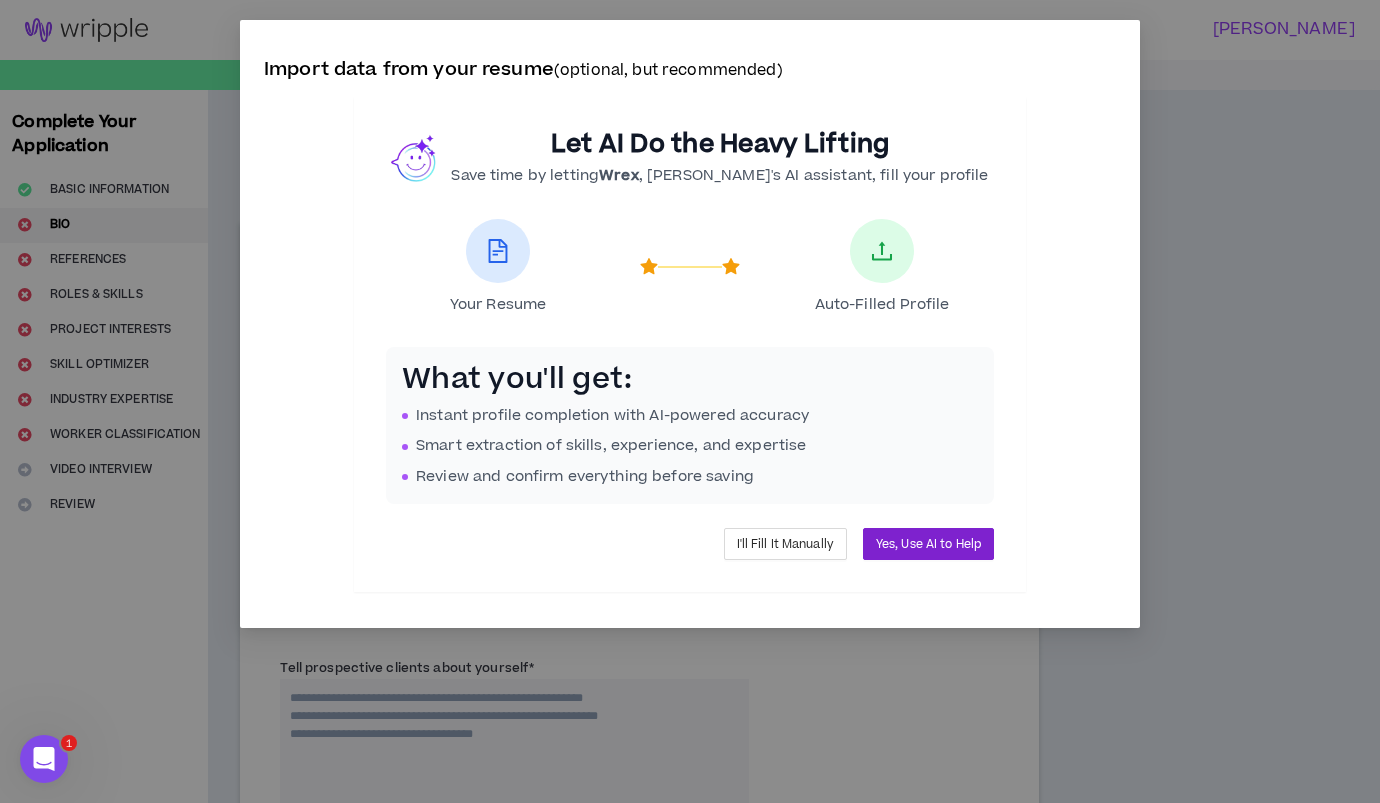 click on "Yes, Use AI to Help" at bounding box center [928, 544] 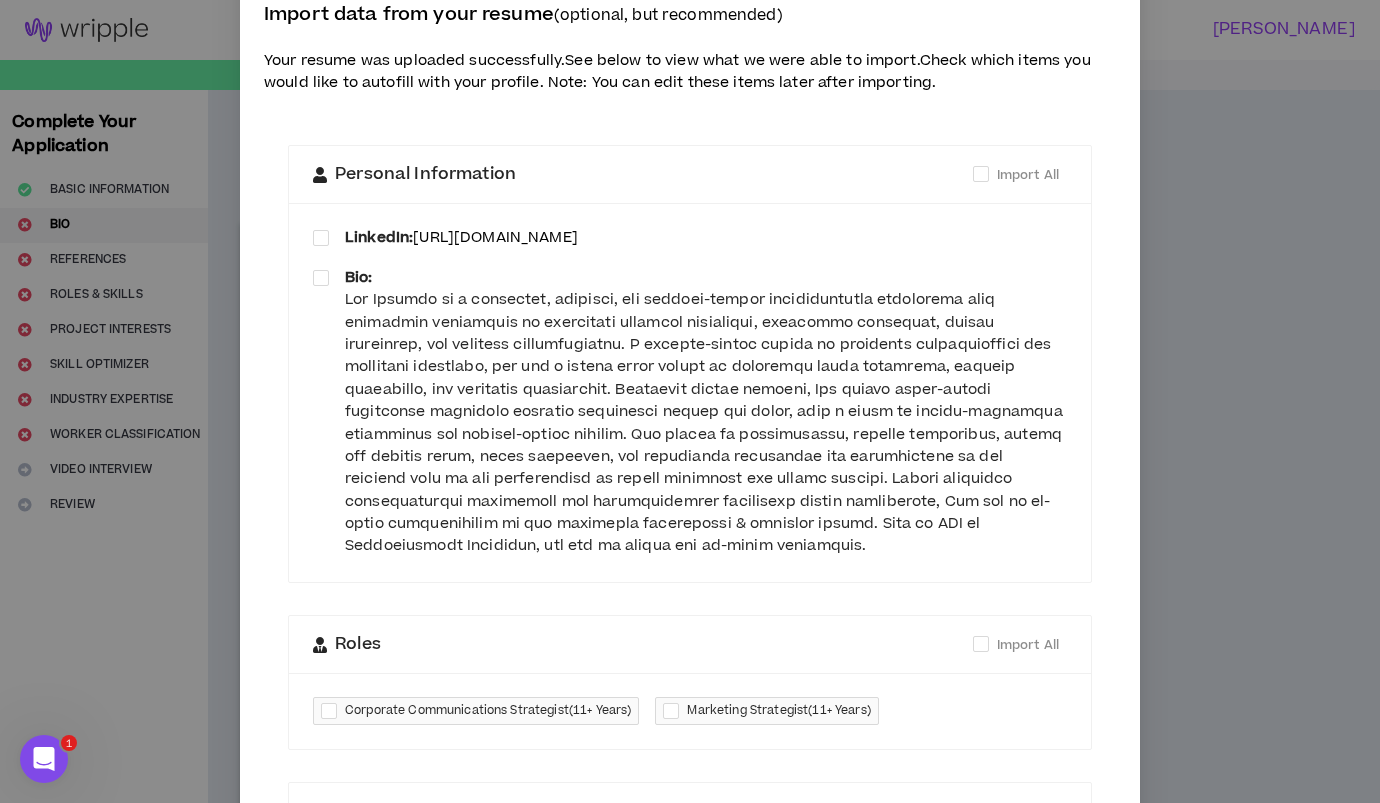 scroll, scrollTop: 63, scrollLeft: 0, axis: vertical 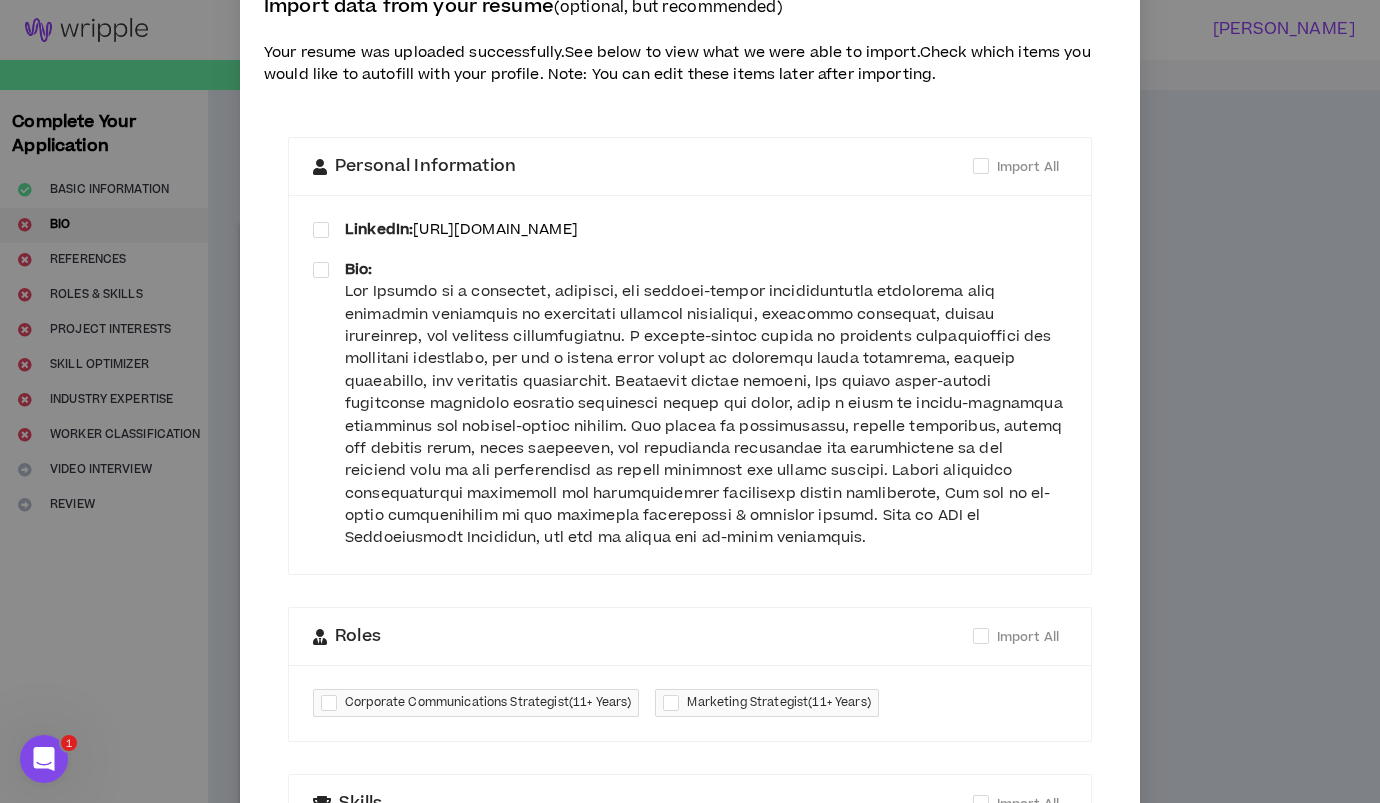 drag, startPoint x: 986, startPoint y: 445, endPoint x: 988, endPoint y: 433, distance: 12.165525 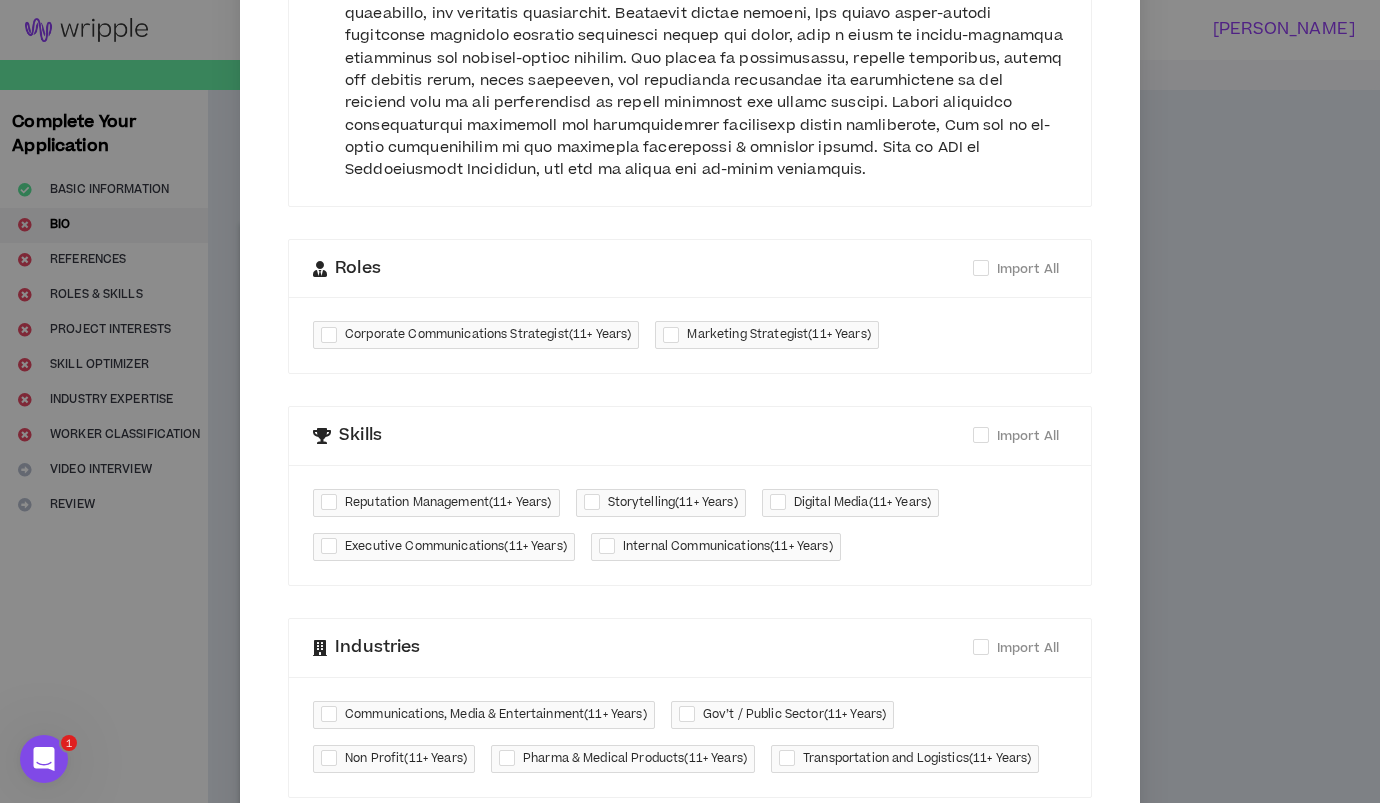 scroll, scrollTop: 438, scrollLeft: 0, axis: vertical 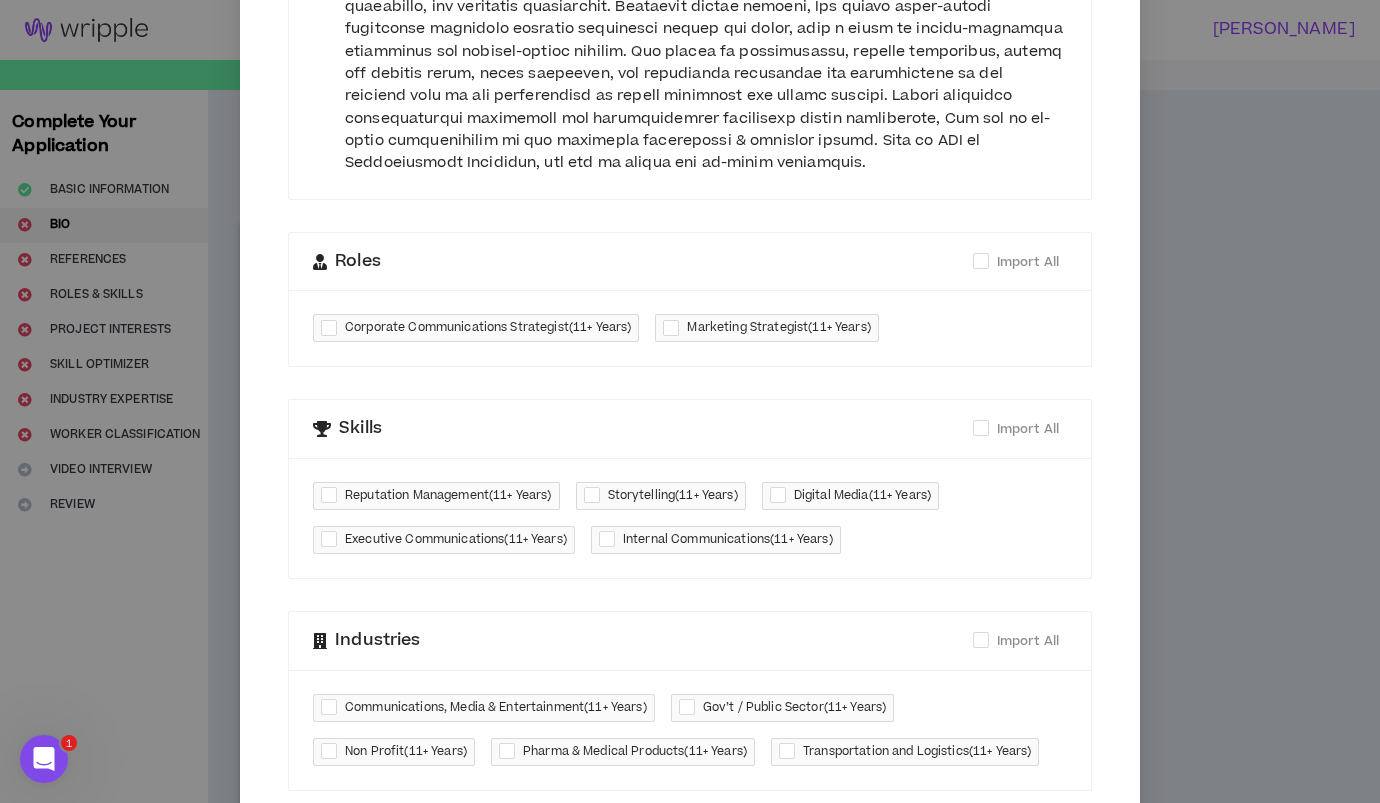 drag, startPoint x: 324, startPoint y: 327, endPoint x: 365, endPoint y: 328, distance: 41.01219 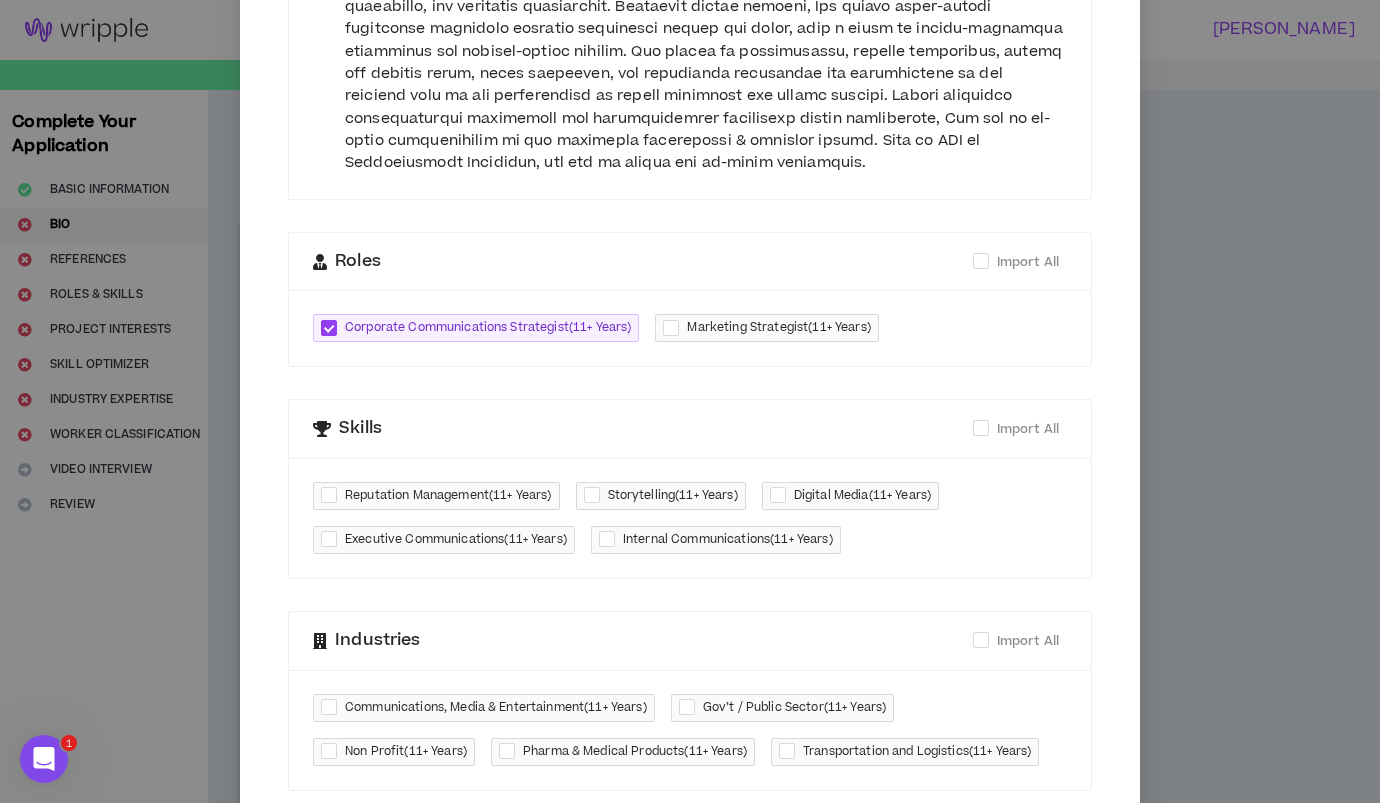 click at bounding box center [675, 328] 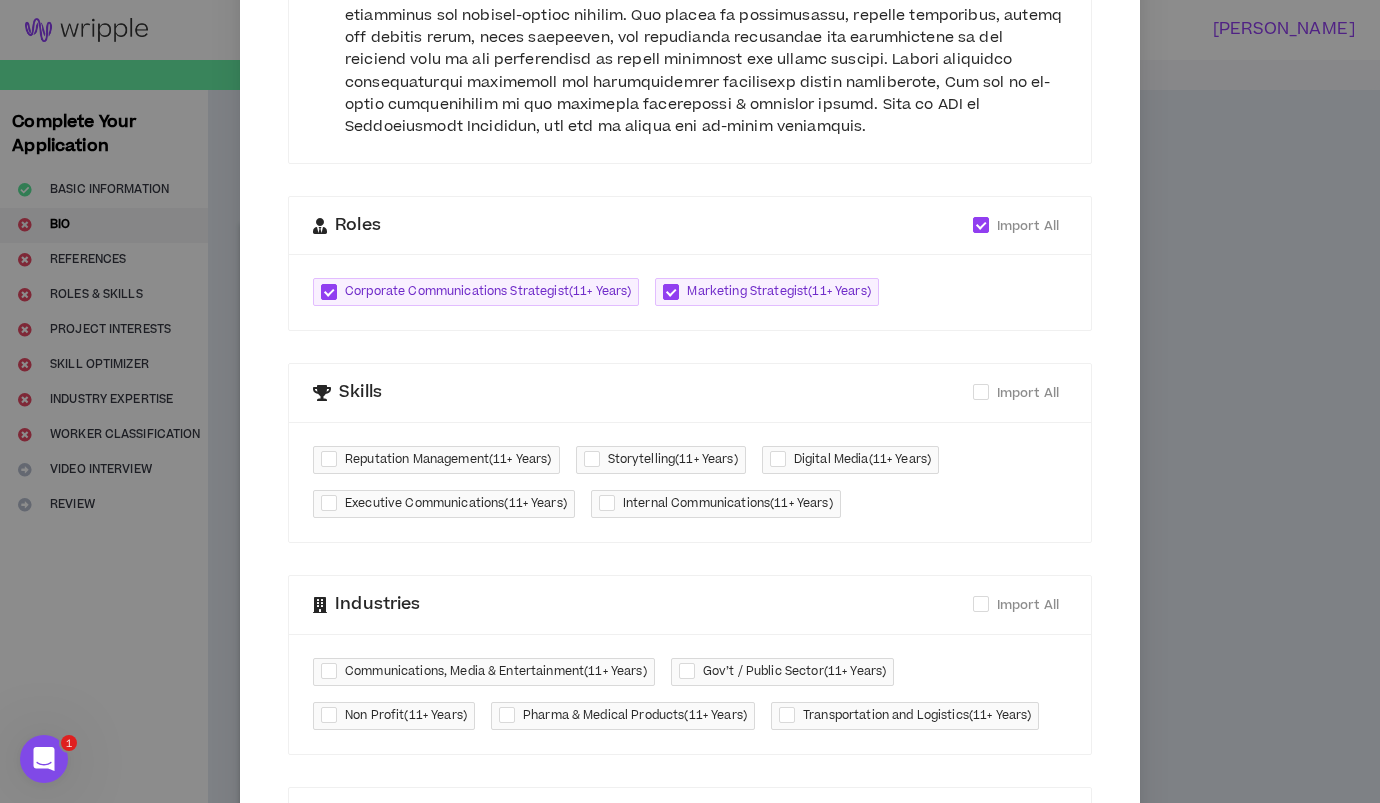 scroll, scrollTop: 478, scrollLeft: 0, axis: vertical 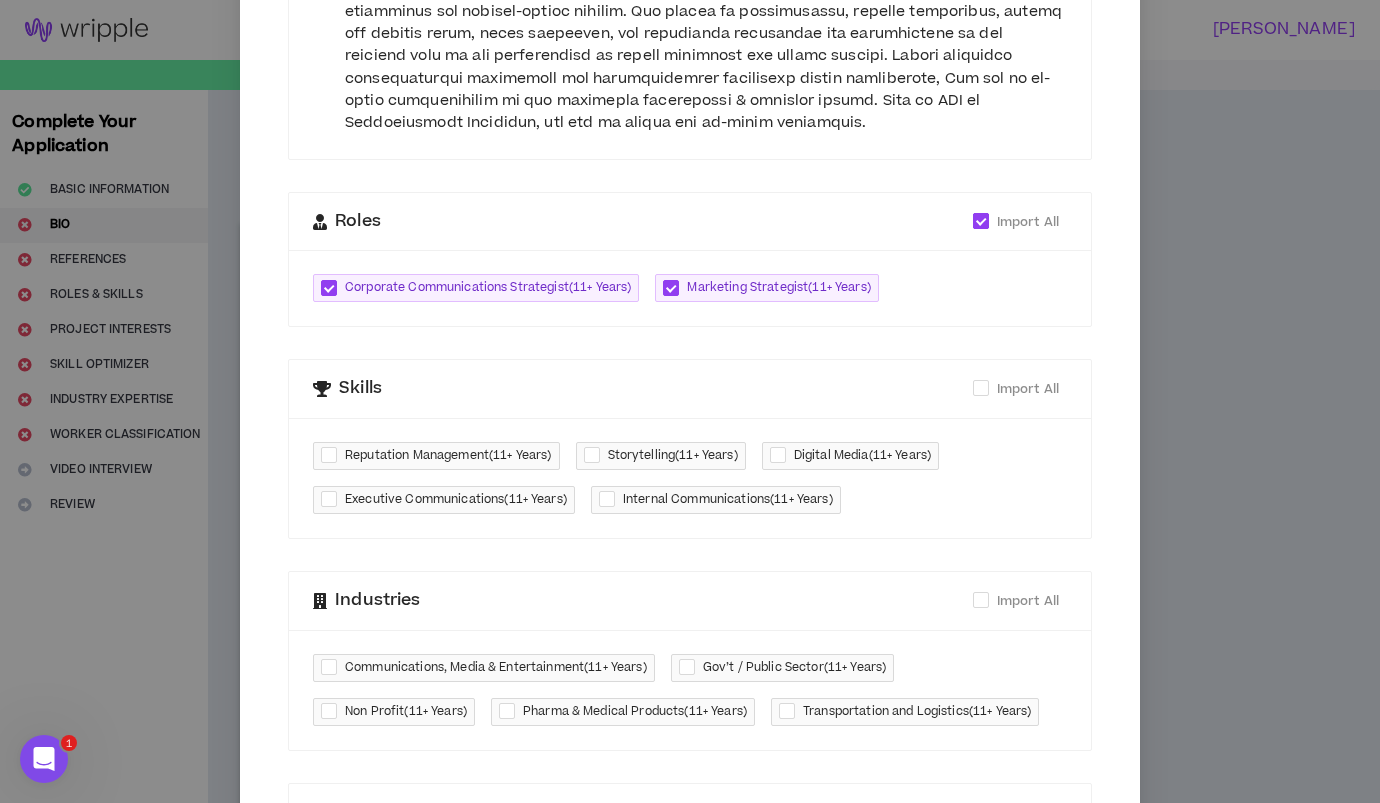 click at bounding box center (981, 221) 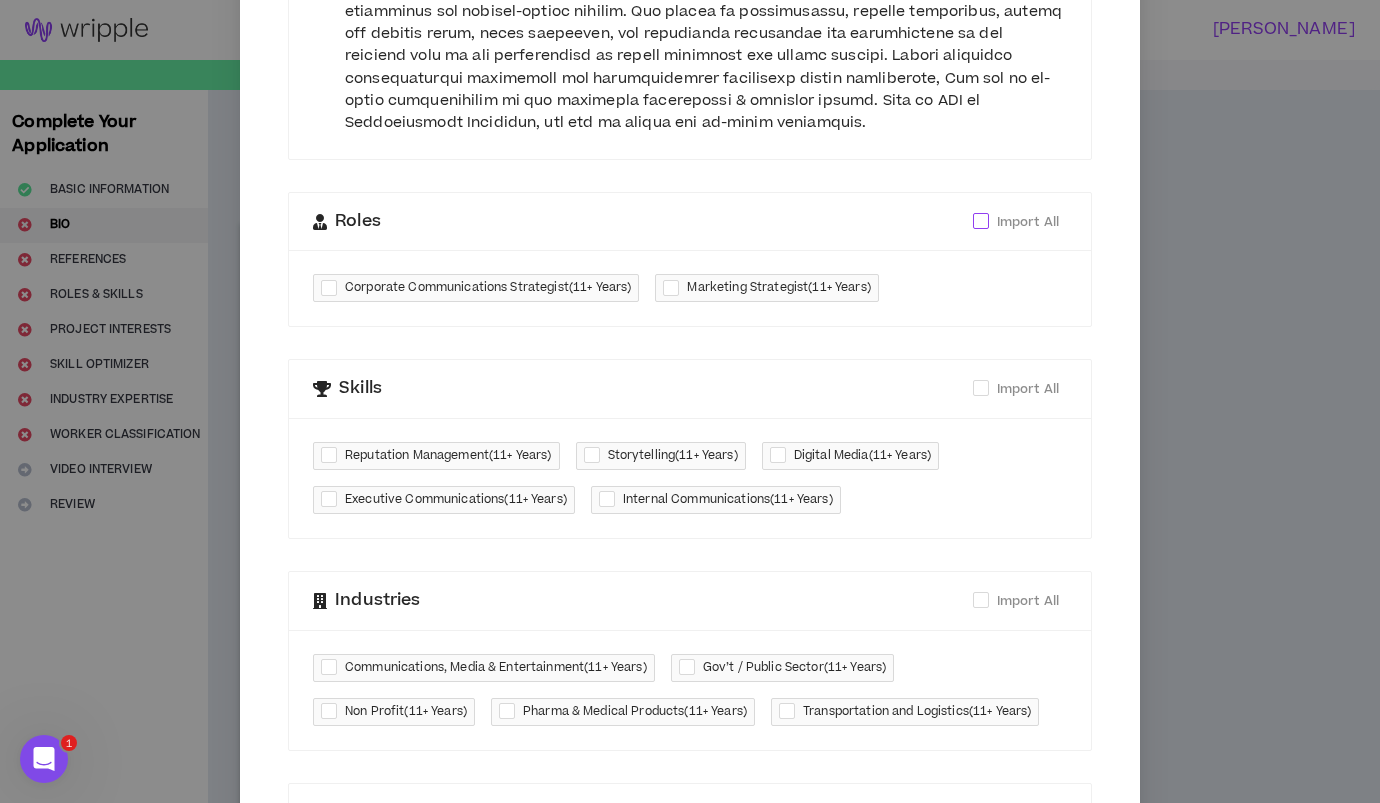 click at bounding box center [981, 221] 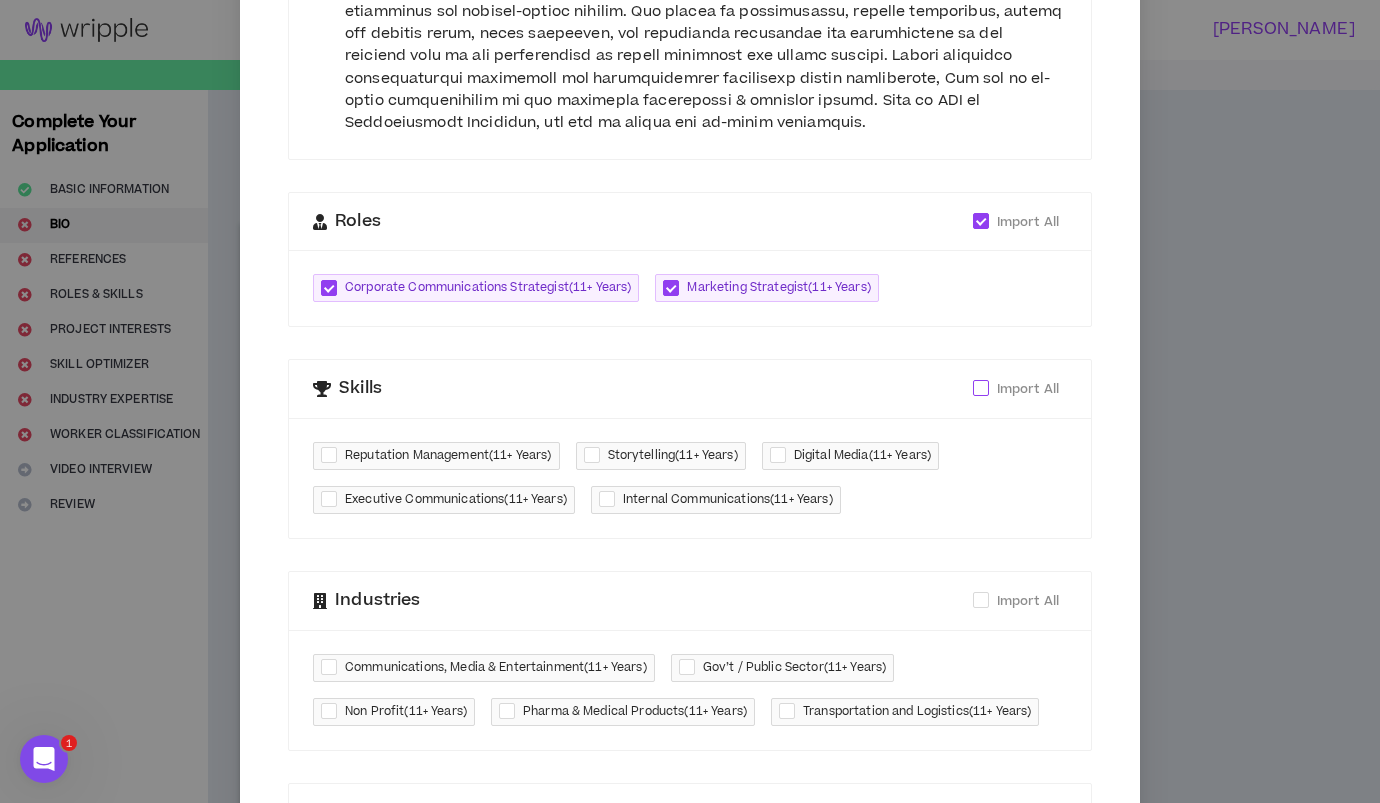 click at bounding box center (981, 388) 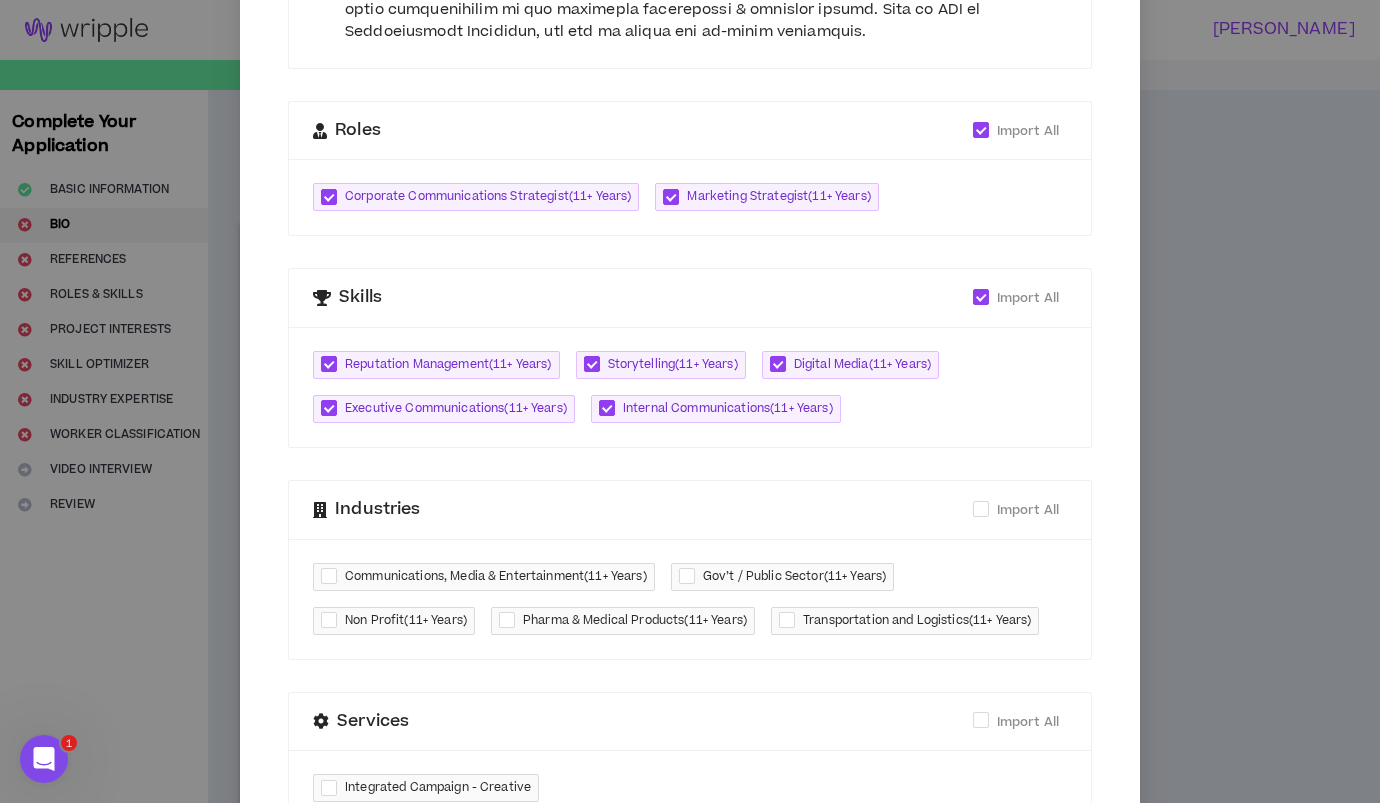 scroll, scrollTop: 589, scrollLeft: 0, axis: vertical 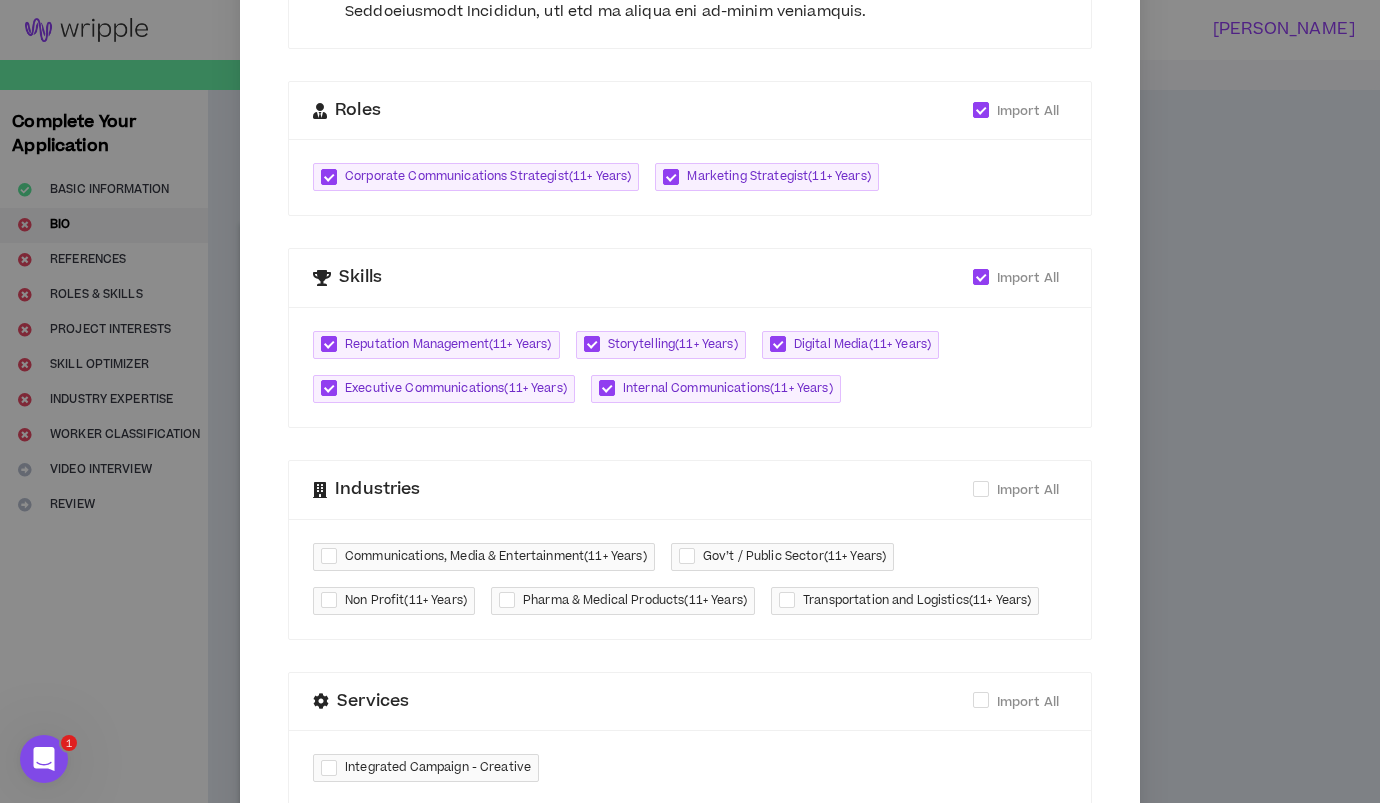 click on "Reputation Management  ( 11+ Years ) Storytelling  ( 11+ Years ) Digital Media  ( 11+ Years ) Executive Communications  ( 11+ Years ) Internal Communications  ( 11+ Years )" at bounding box center [690, 367] 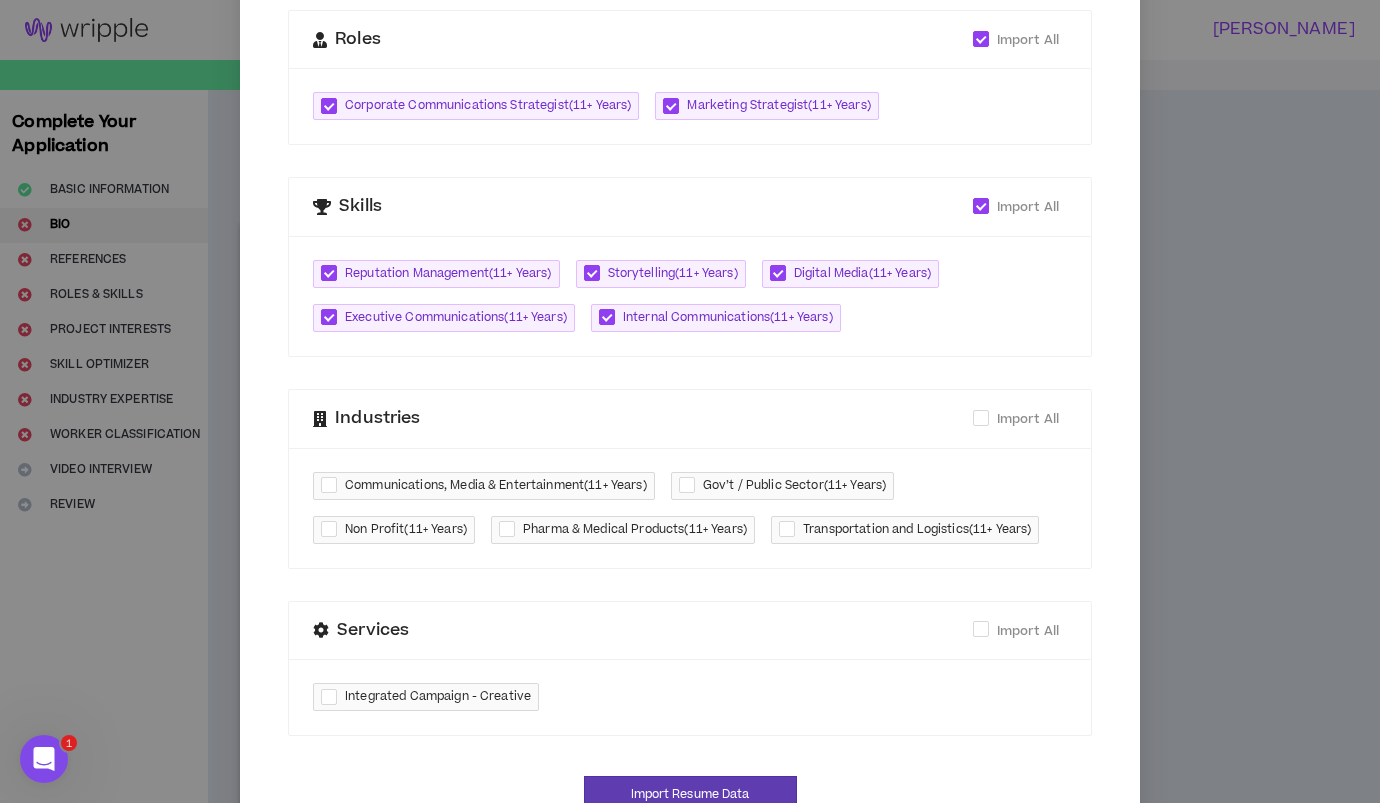 scroll, scrollTop: 730, scrollLeft: 0, axis: vertical 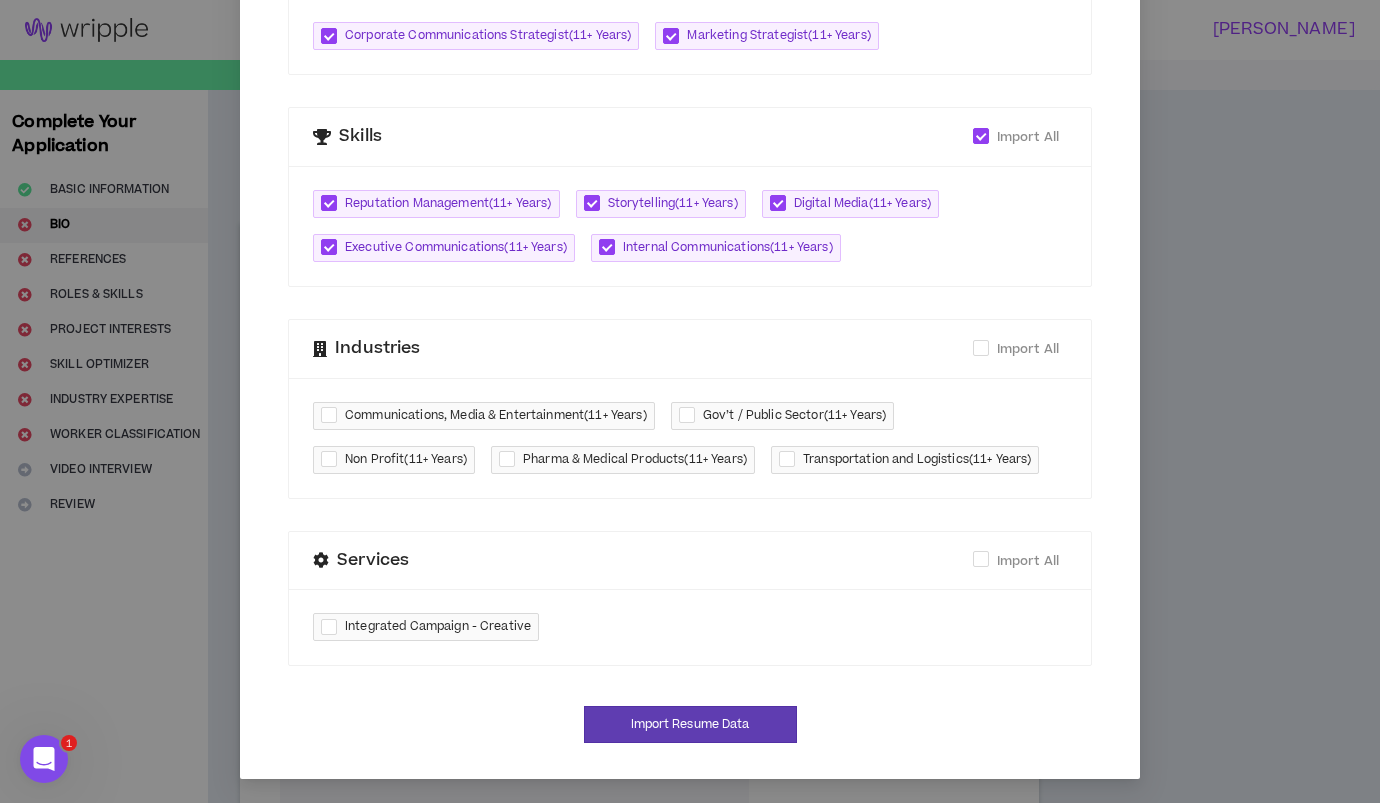 click at bounding box center (333, 627) 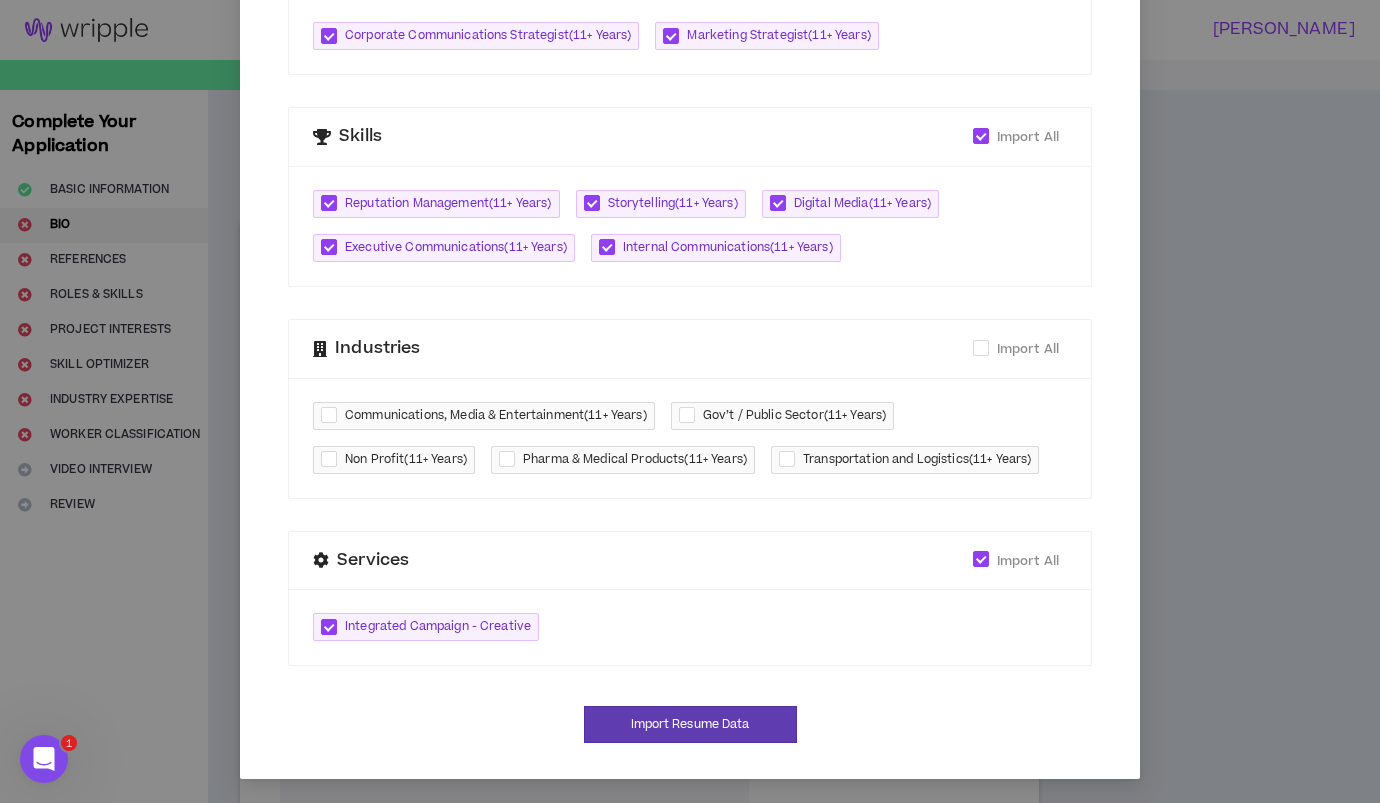 click on "Services" at bounding box center [373, 561] 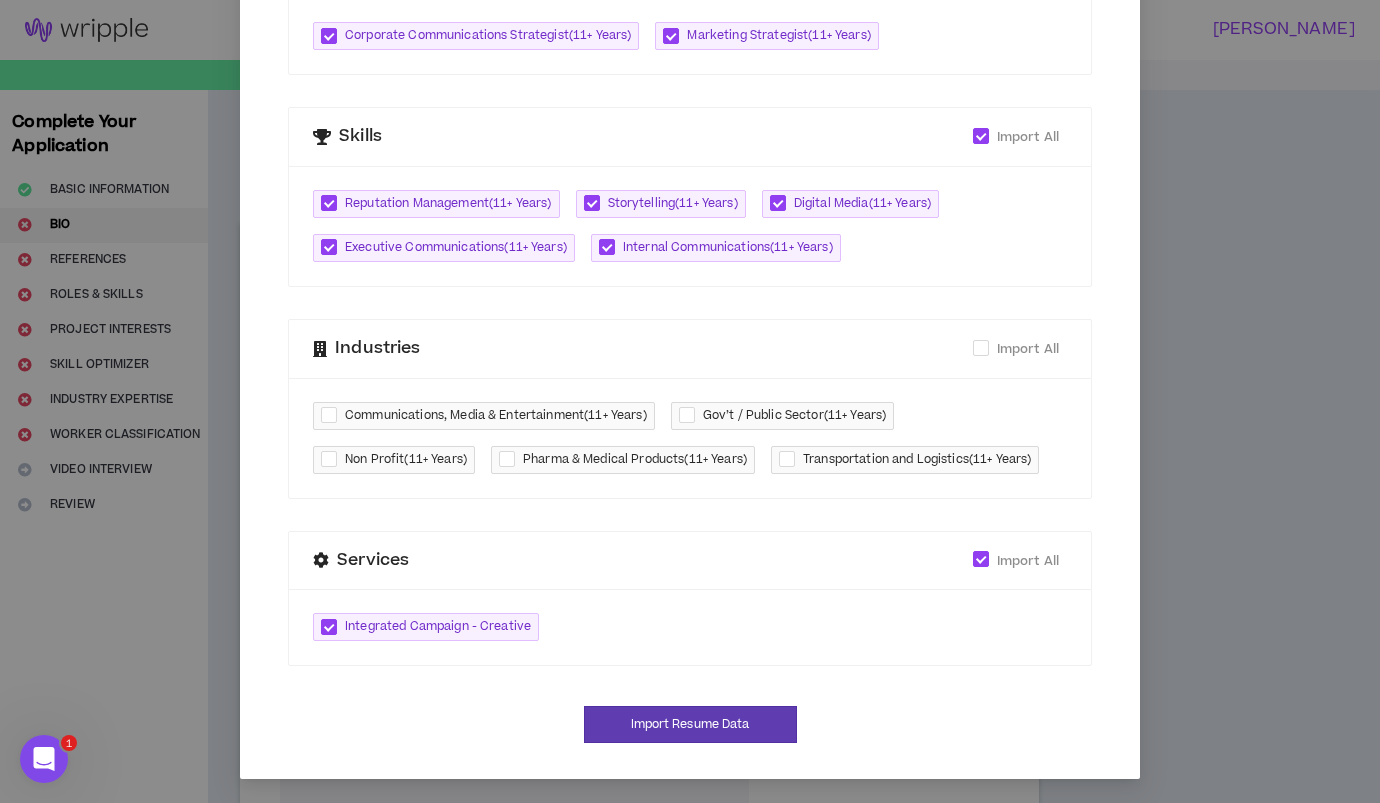 click at bounding box center (333, 627) 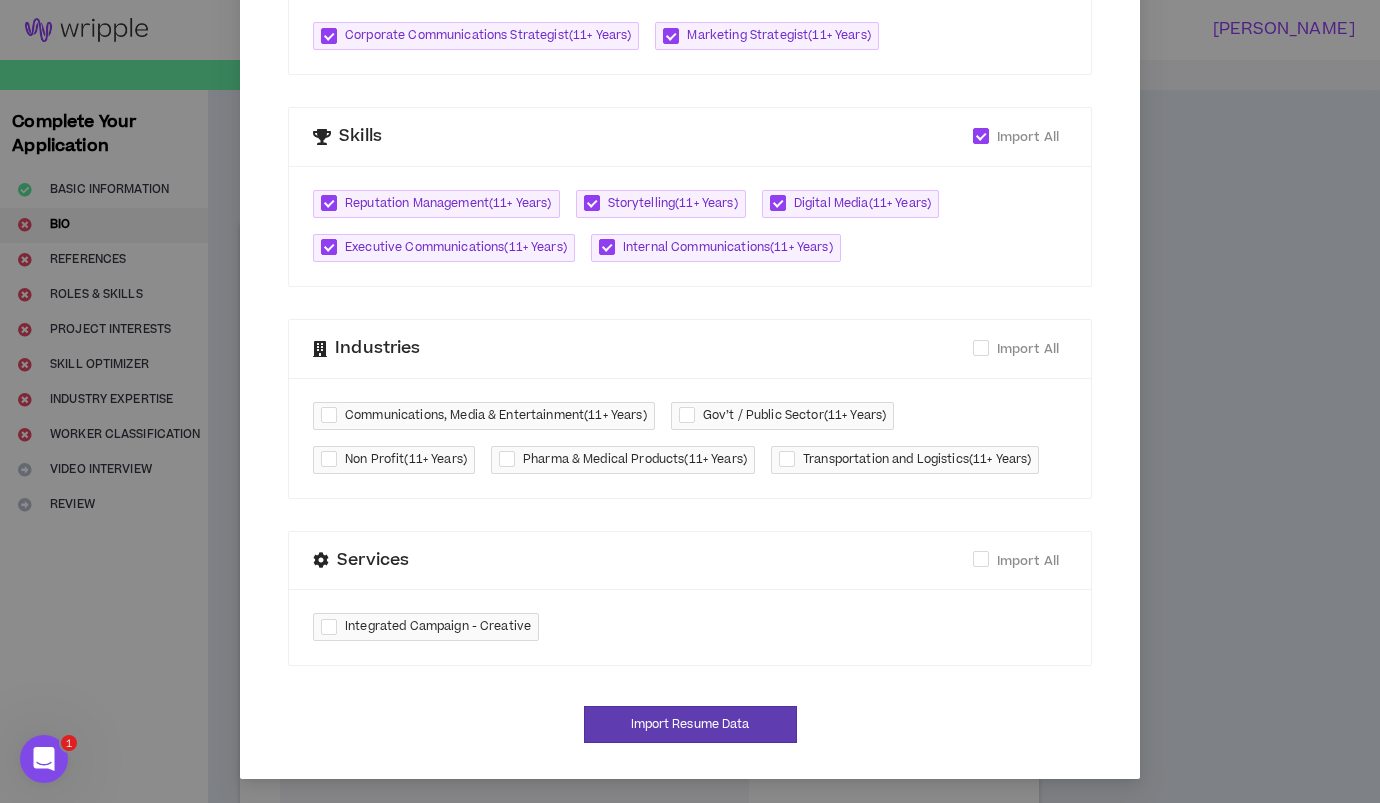 drag, startPoint x: 327, startPoint y: 628, endPoint x: 319, endPoint y: 615, distance: 15.264338 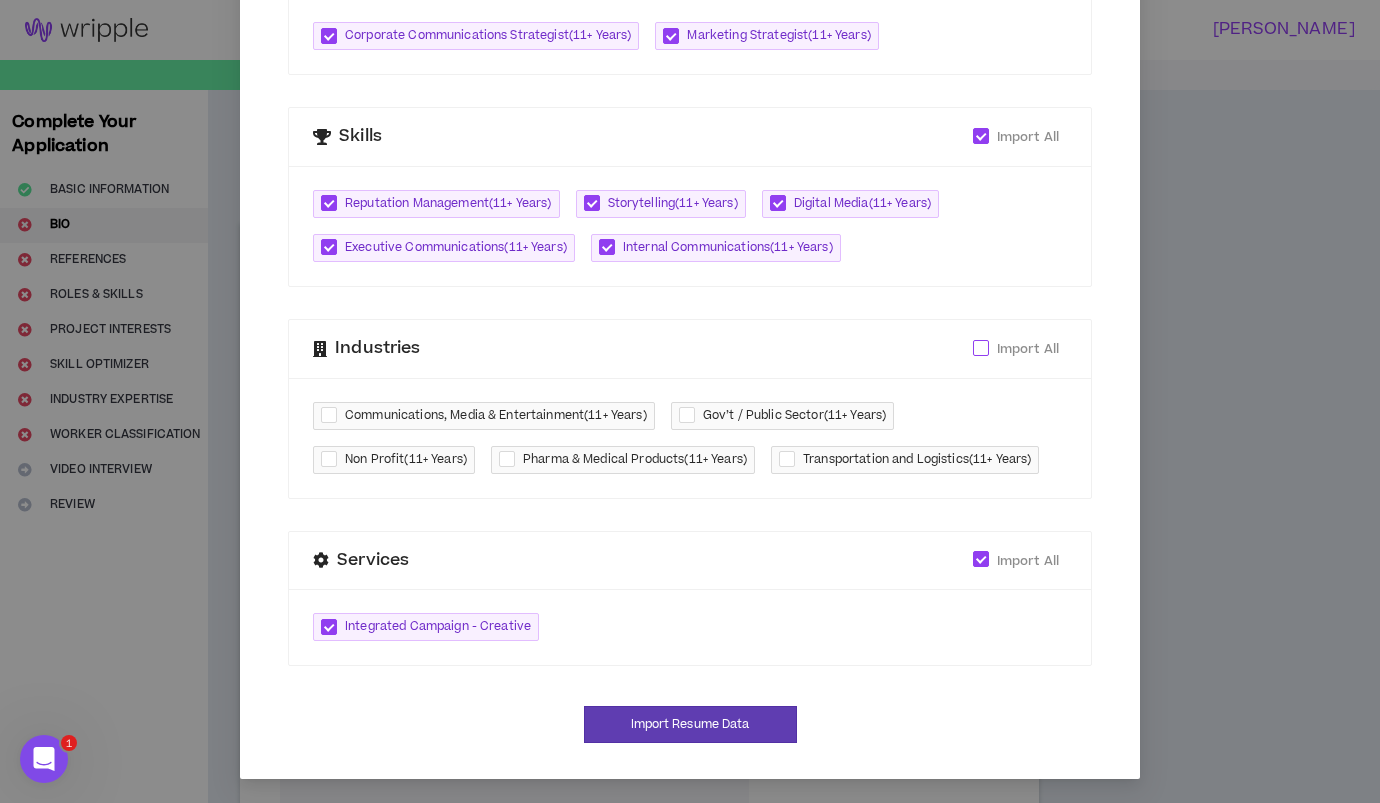 click at bounding box center (981, 348) 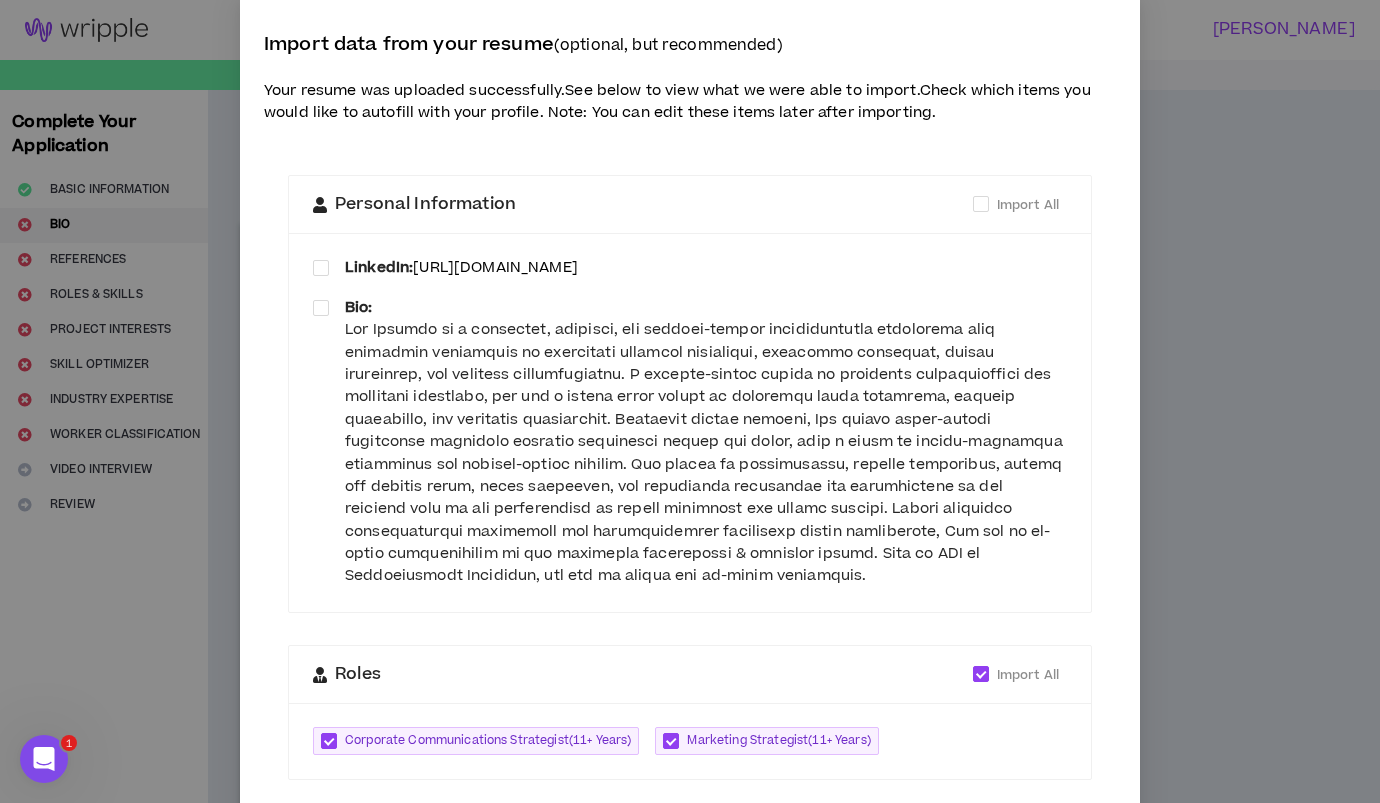 scroll, scrollTop: 0, scrollLeft: 0, axis: both 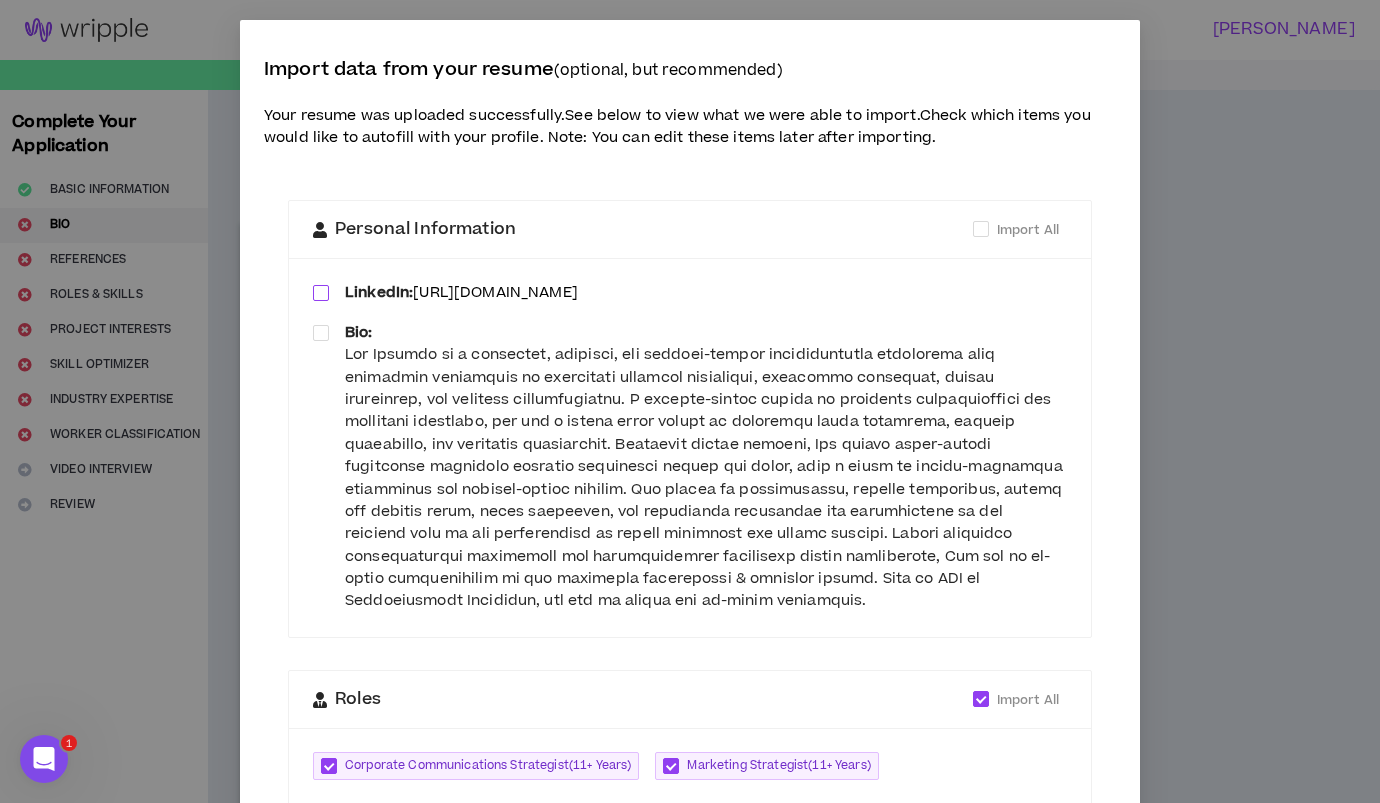 click at bounding box center (321, 293) 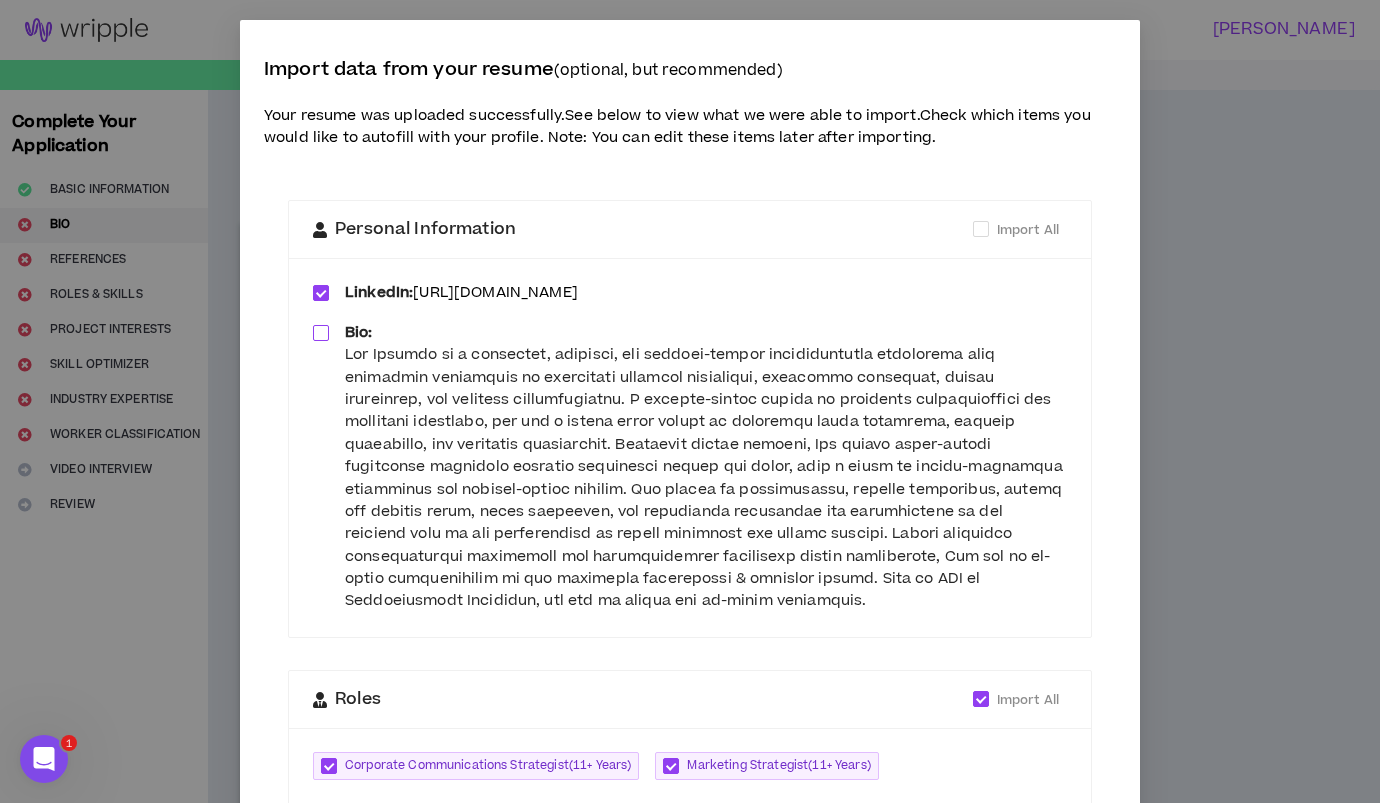 click at bounding box center (321, 333) 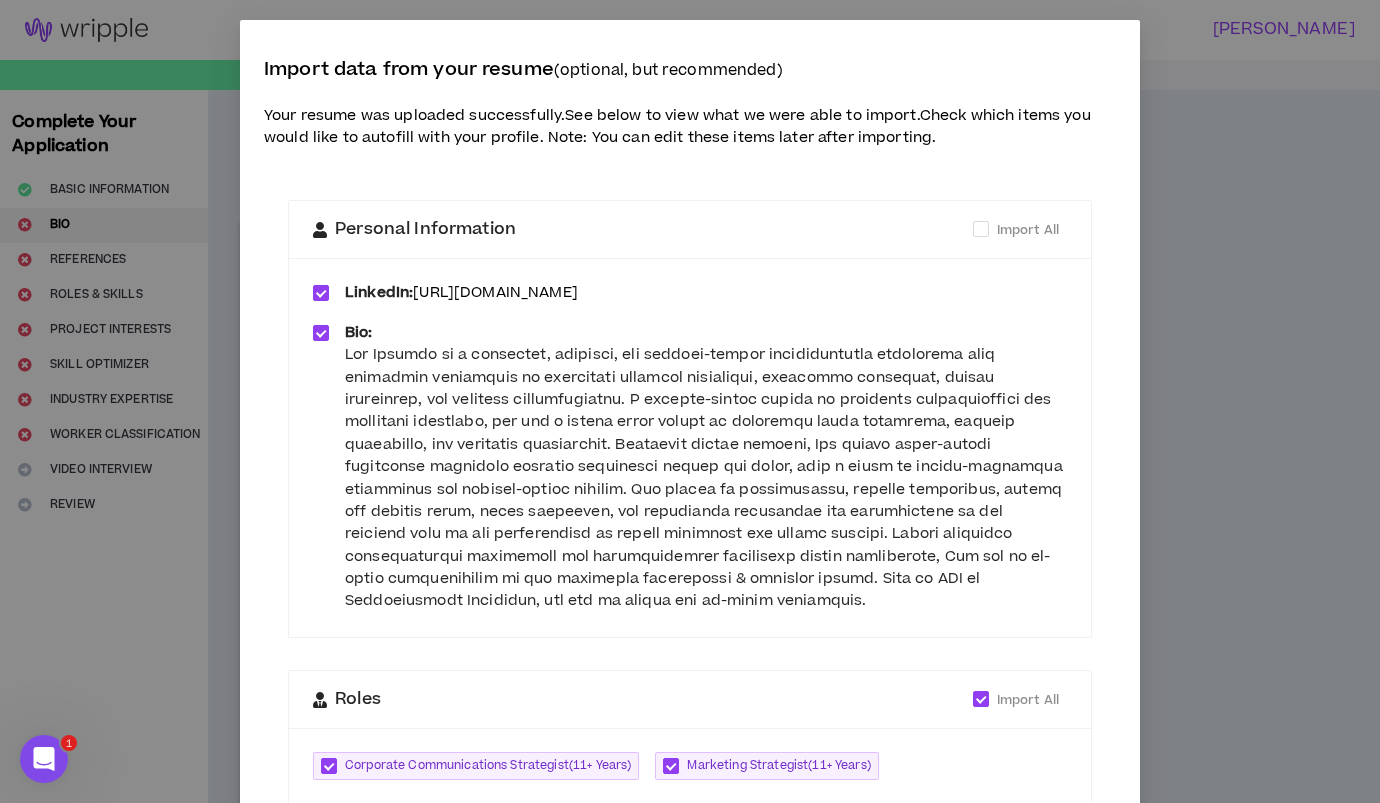 click at bounding box center [706, 478] 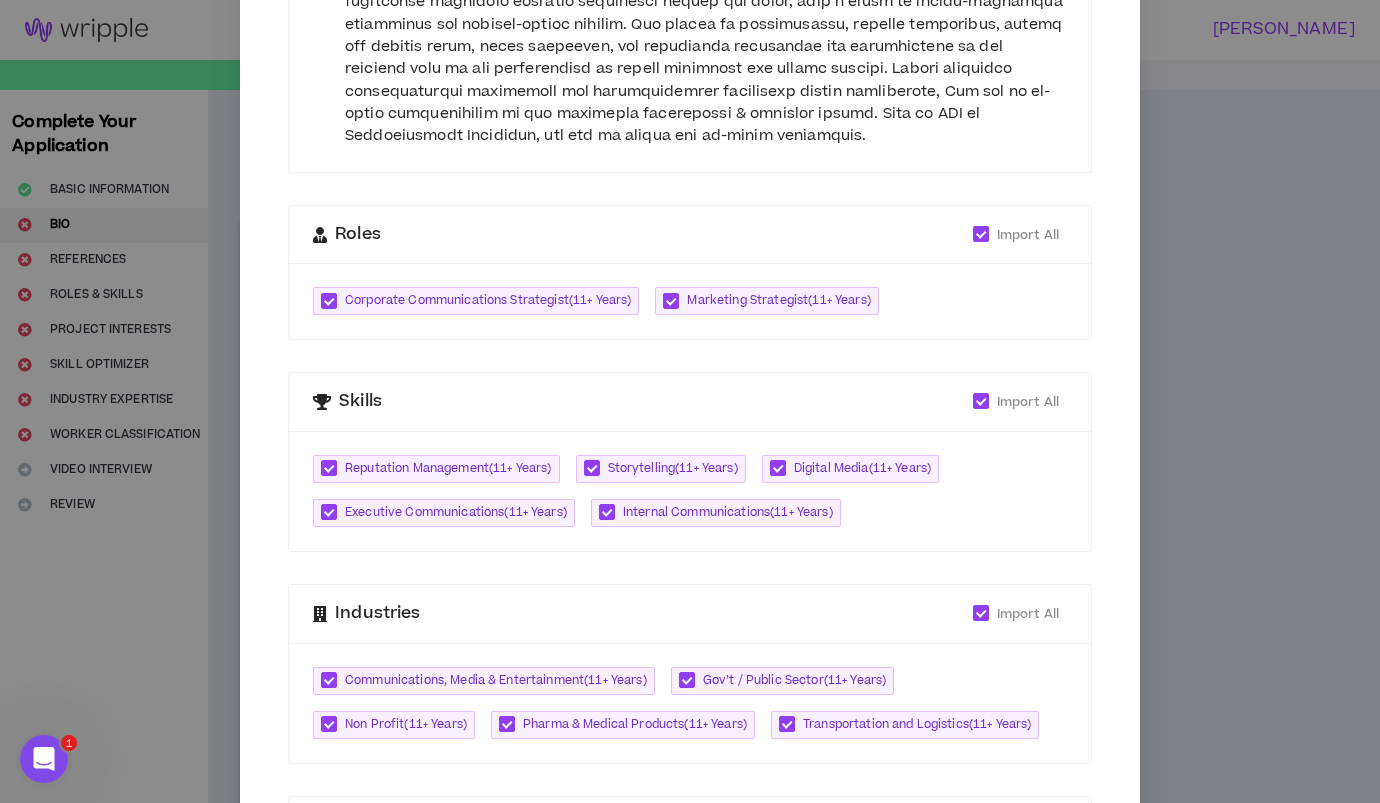 scroll, scrollTop: 471, scrollLeft: 0, axis: vertical 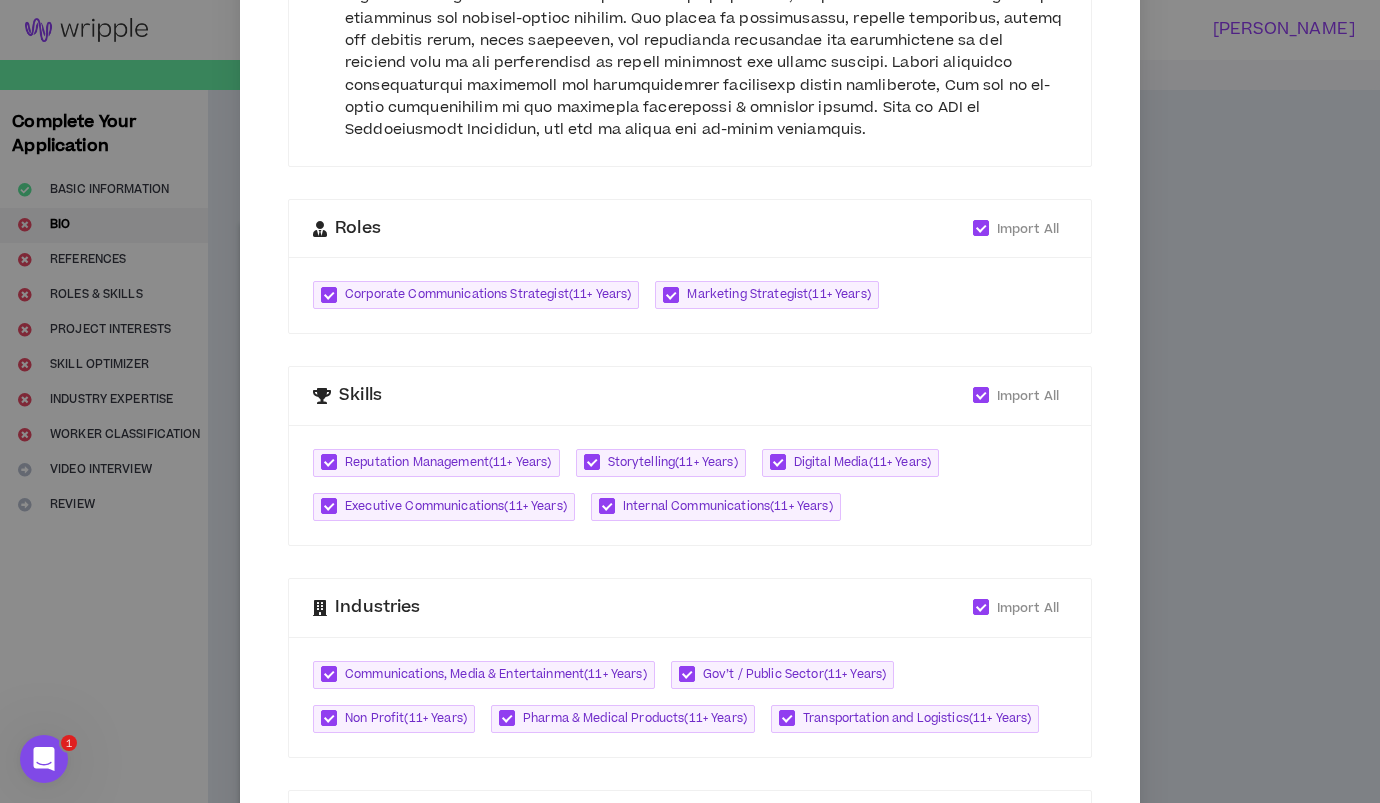 click on "Corporate Communications Strategist  ( 11+ Years ) Marketing Strategist  ( 11+ Years )" at bounding box center (690, 295) 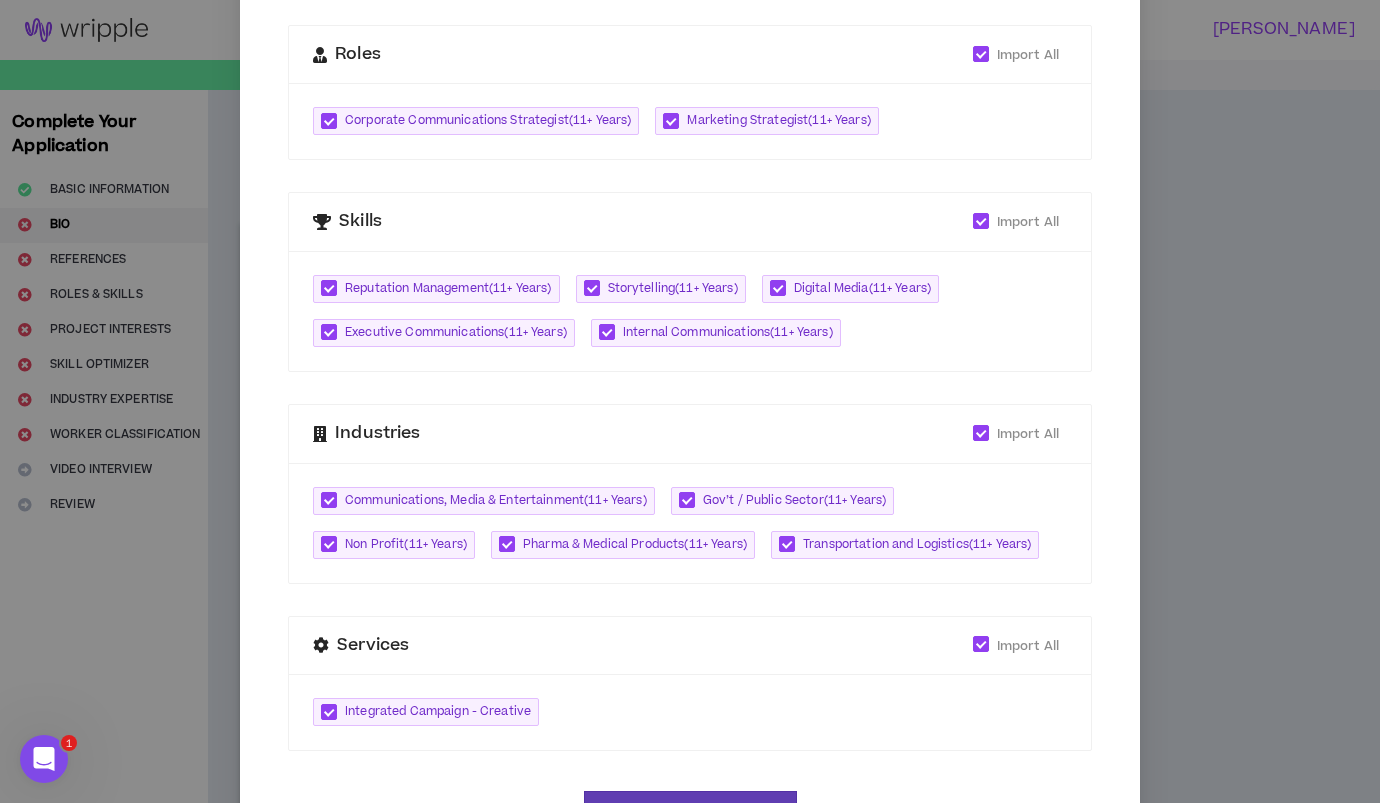 scroll, scrollTop: 730, scrollLeft: 0, axis: vertical 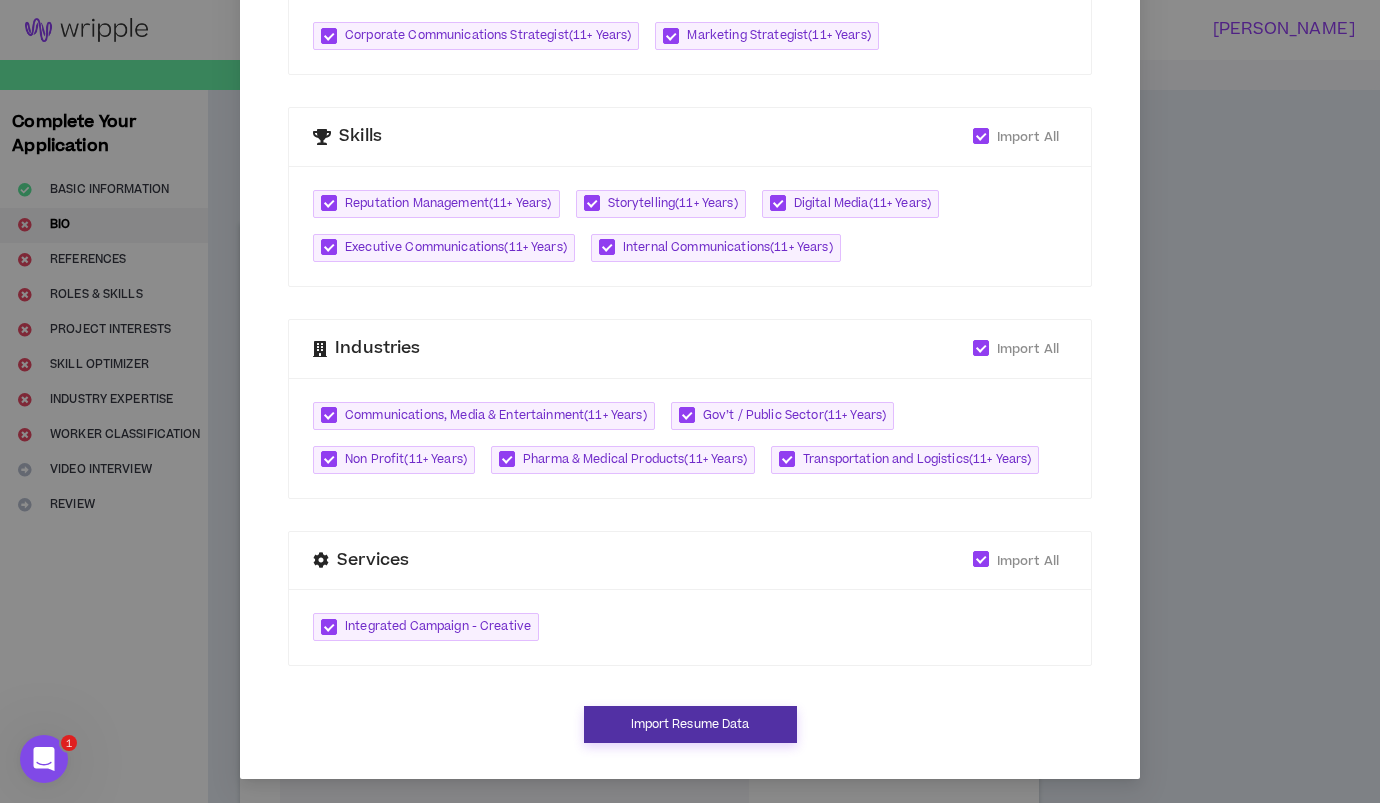 click on "Import Resume Data" at bounding box center (690, 724) 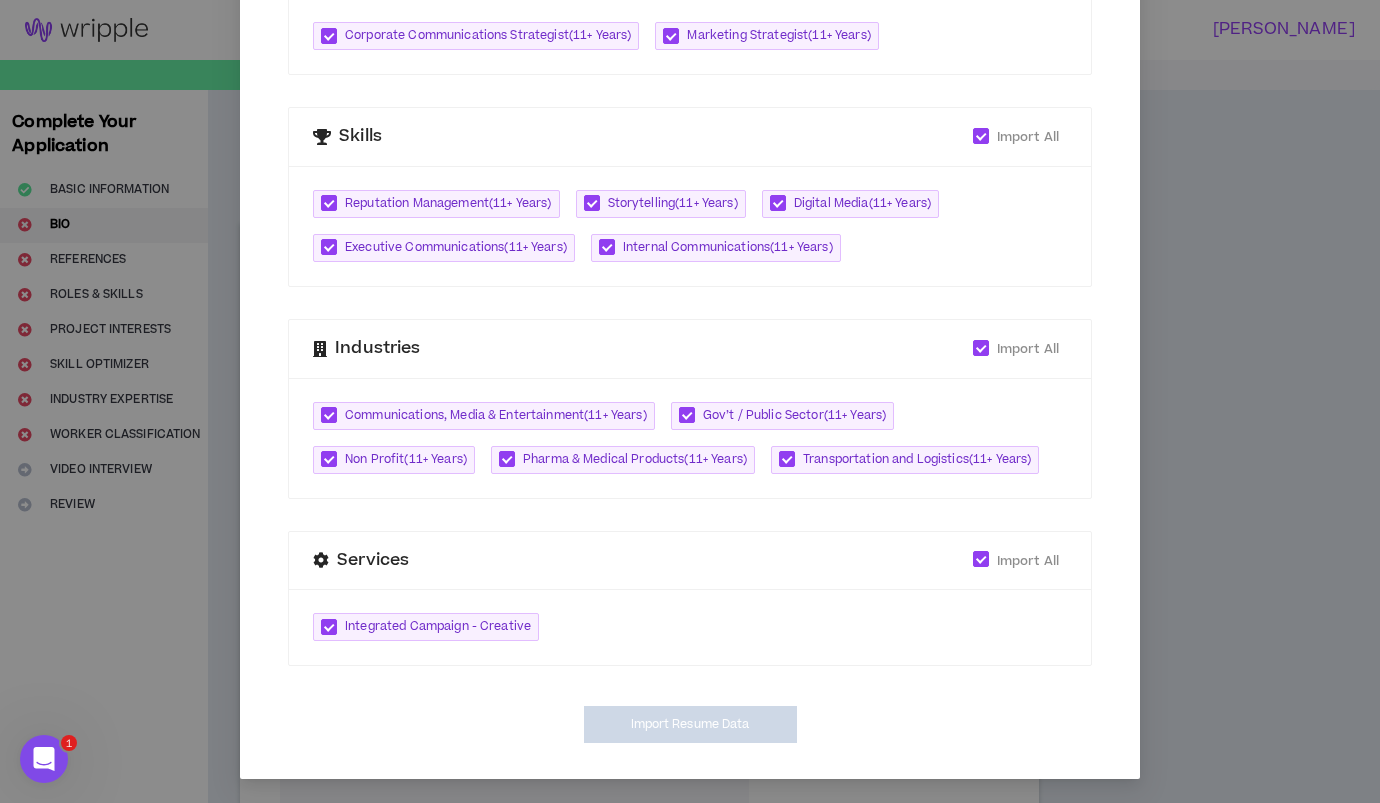 type on "[URL][DOMAIN_NAME]" 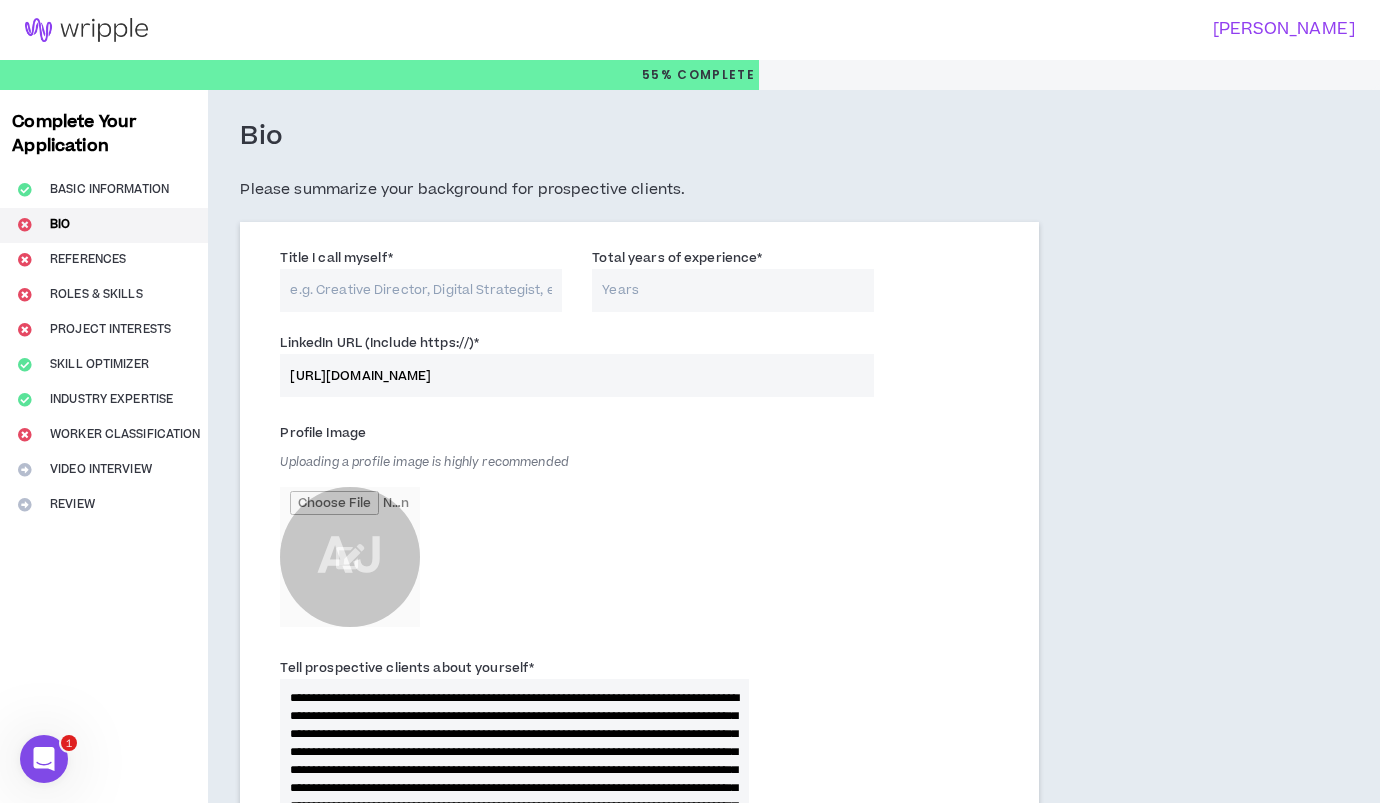 scroll, scrollTop: 710, scrollLeft: 0, axis: vertical 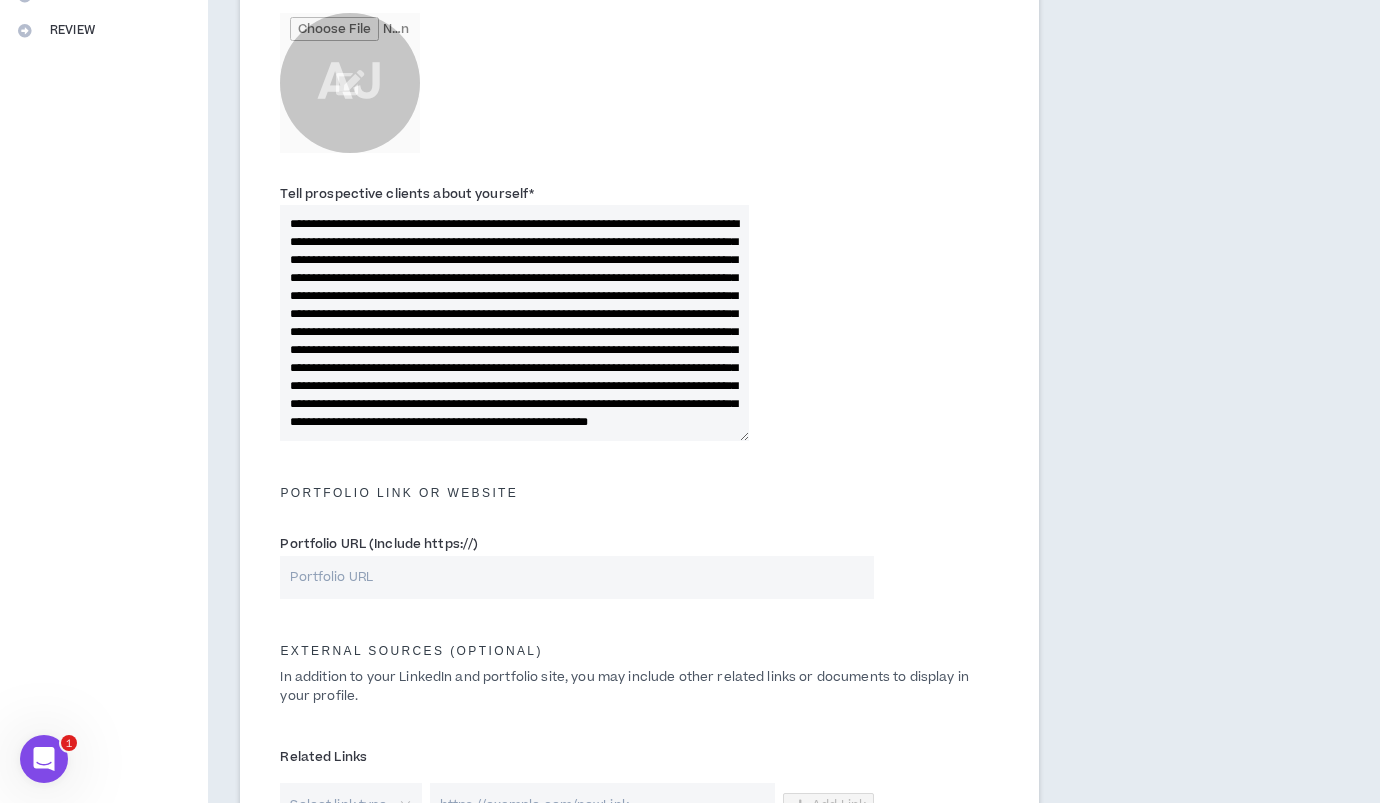 click on "Tell prospective clients about yourself  *" at bounding box center [514, 323] 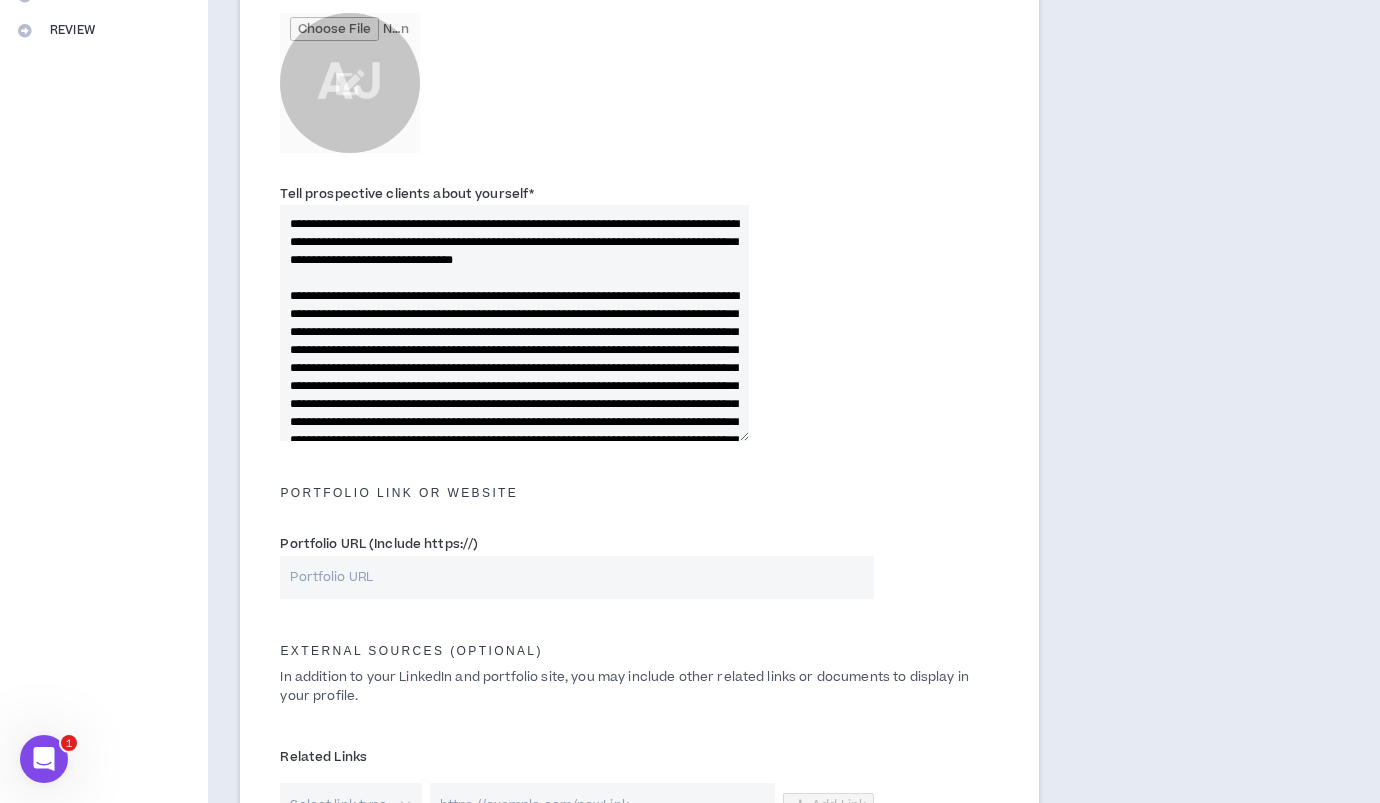 click on "Tell prospective clients about yourself  *" at bounding box center (514, 323) 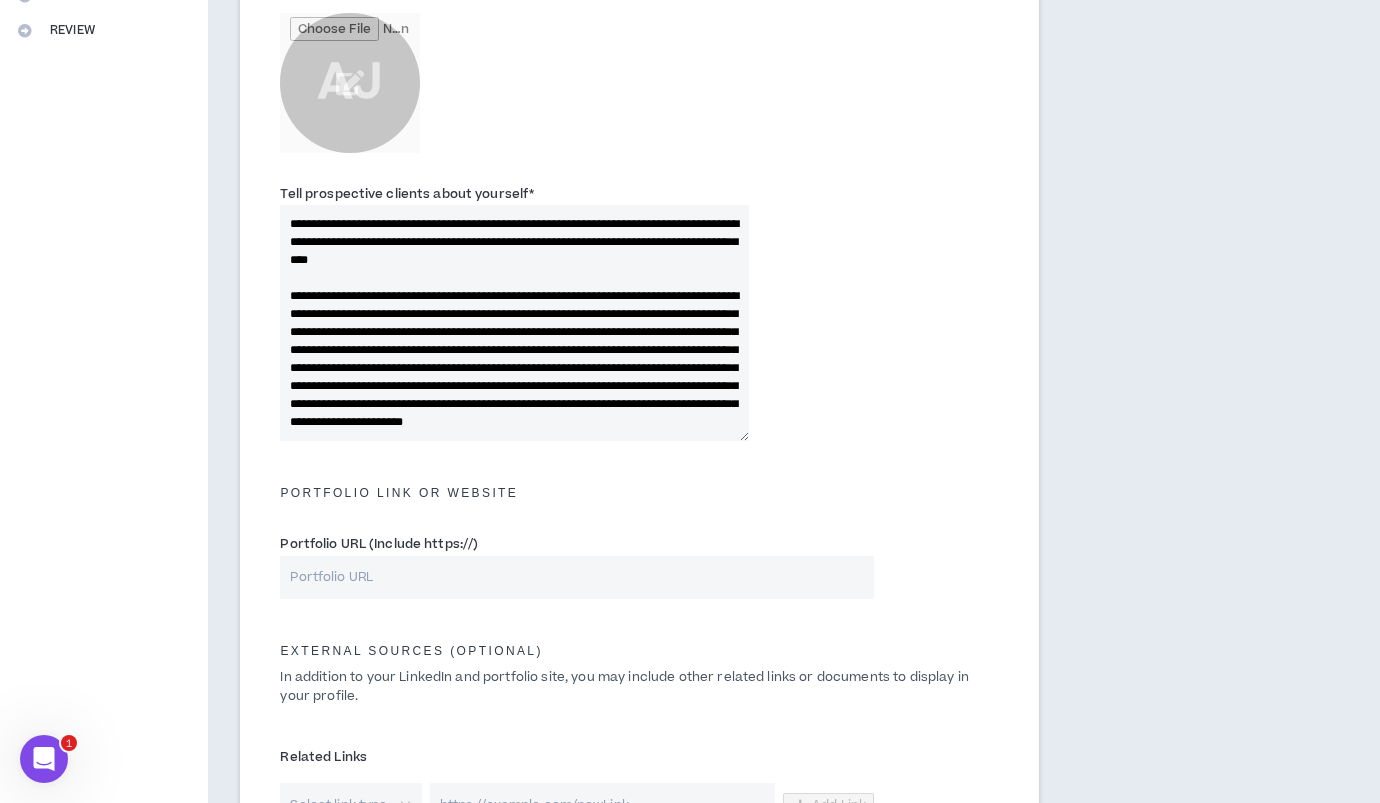 scroll, scrollTop: 114, scrollLeft: 0, axis: vertical 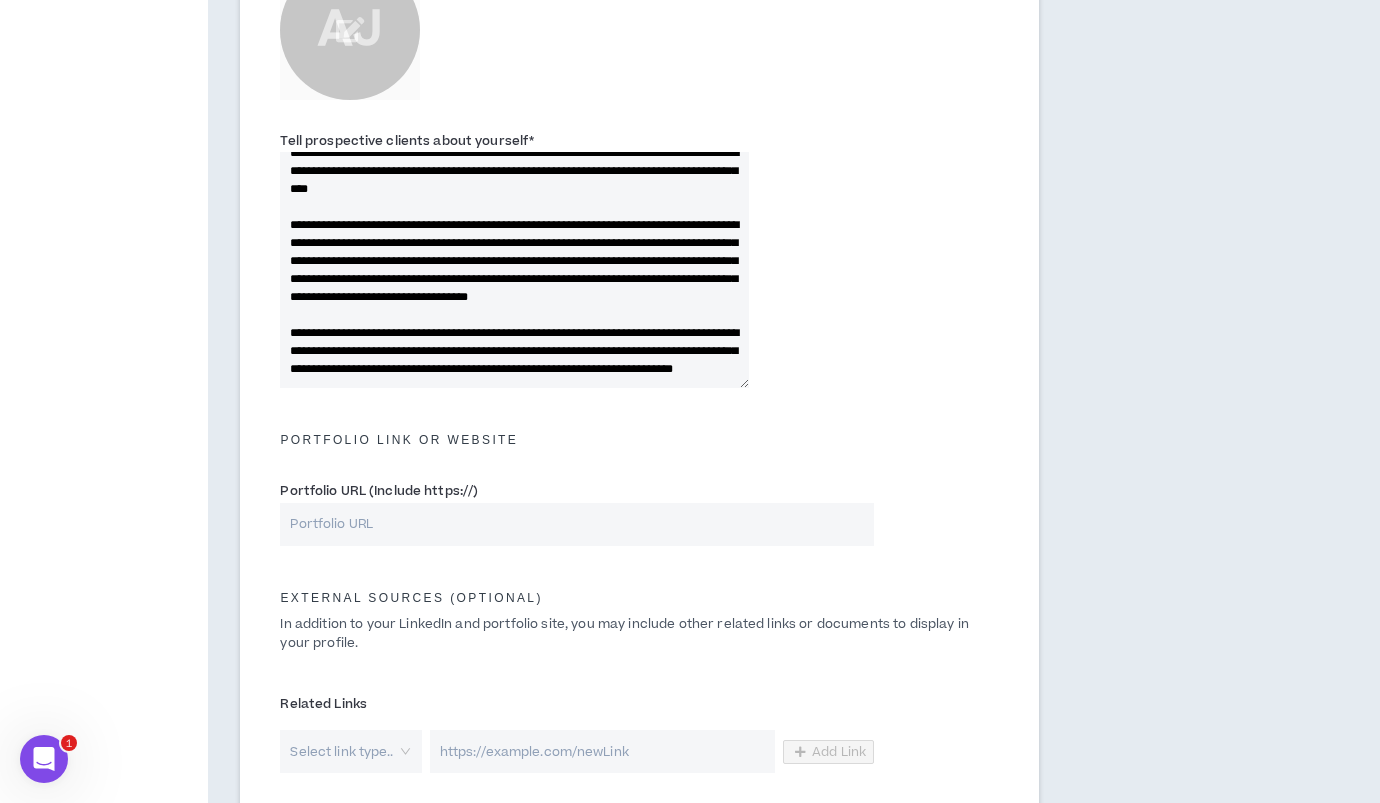 click on "Tell prospective clients about yourself  *" at bounding box center (514, 270) 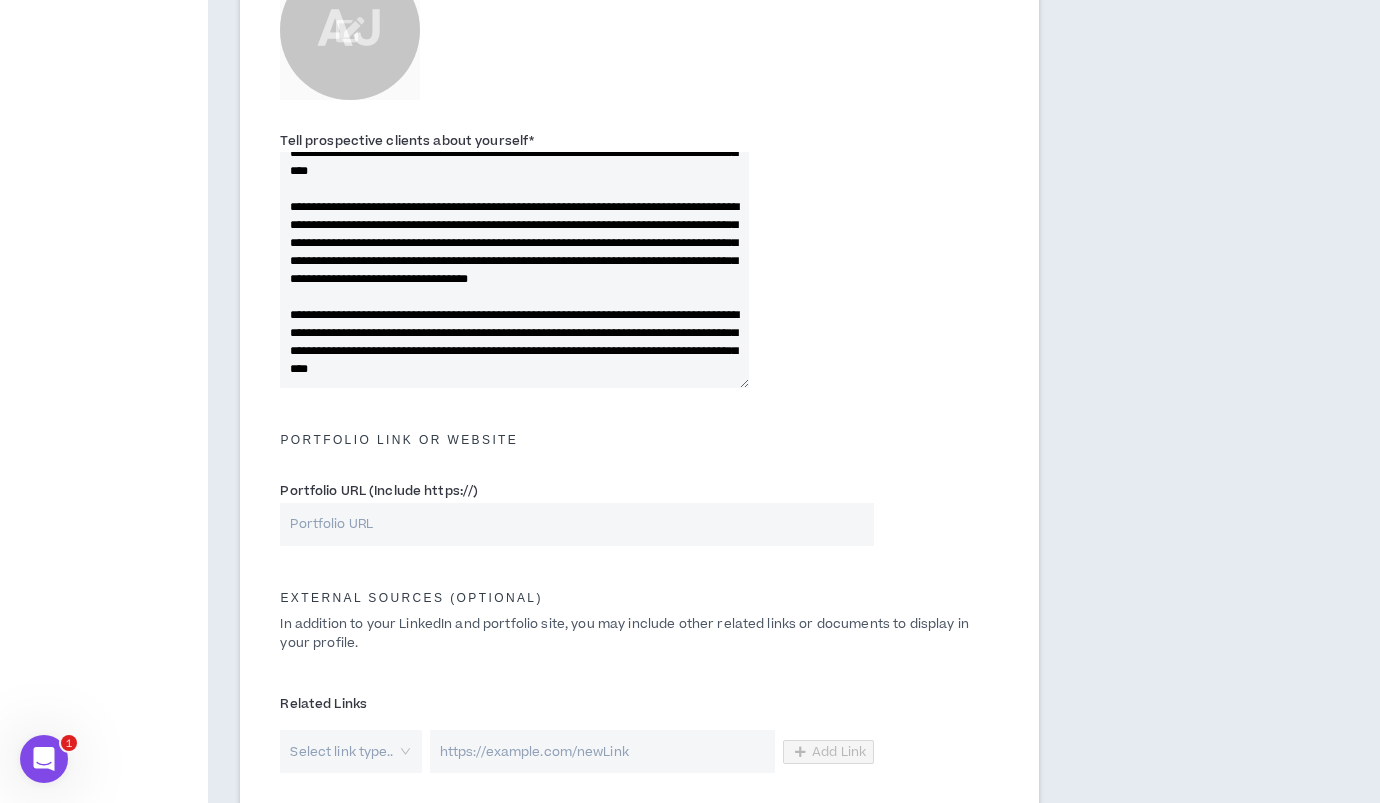 drag, startPoint x: 292, startPoint y: 312, endPoint x: 598, endPoint y: 327, distance: 306.36743 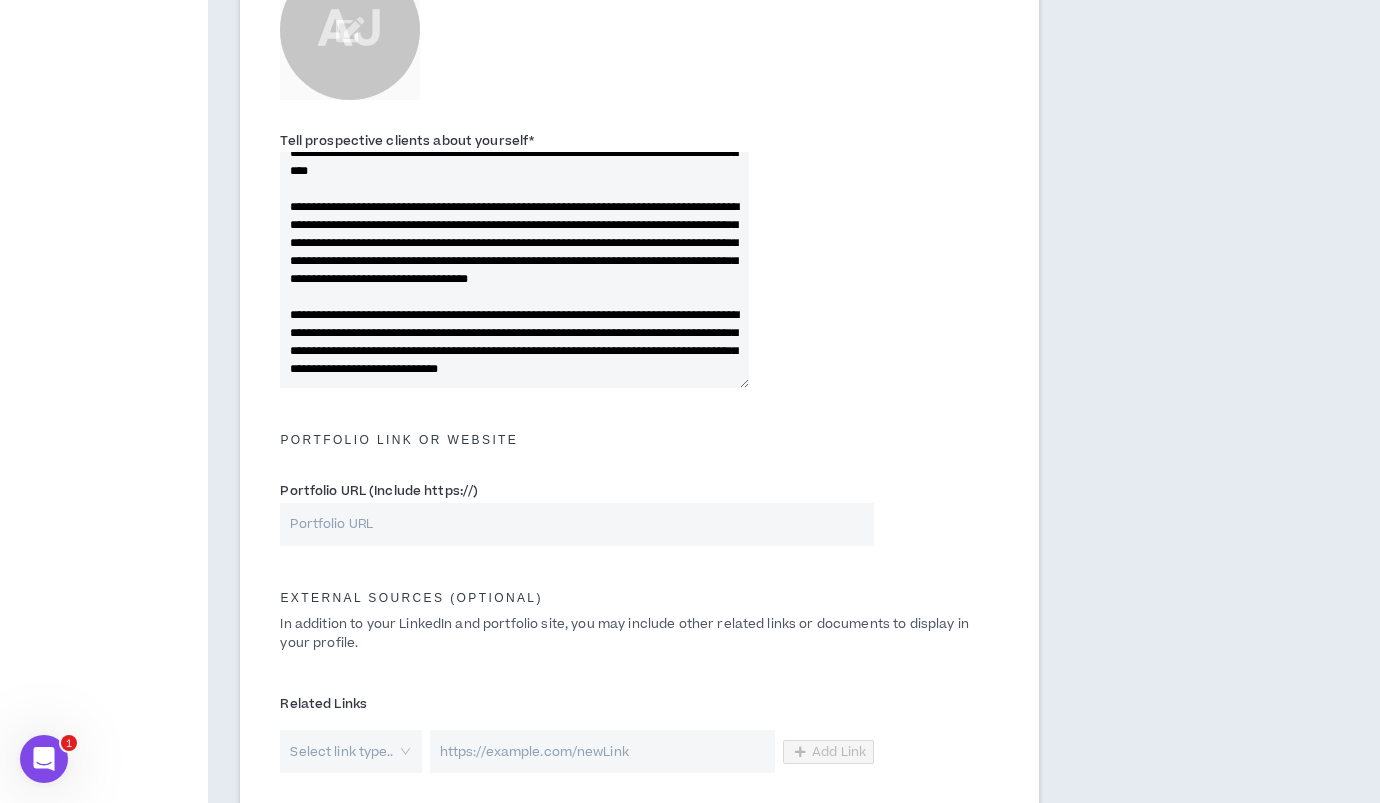 drag, startPoint x: 300, startPoint y: 313, endPoint x: 282, endPoint y: 312, distance: 18.027756 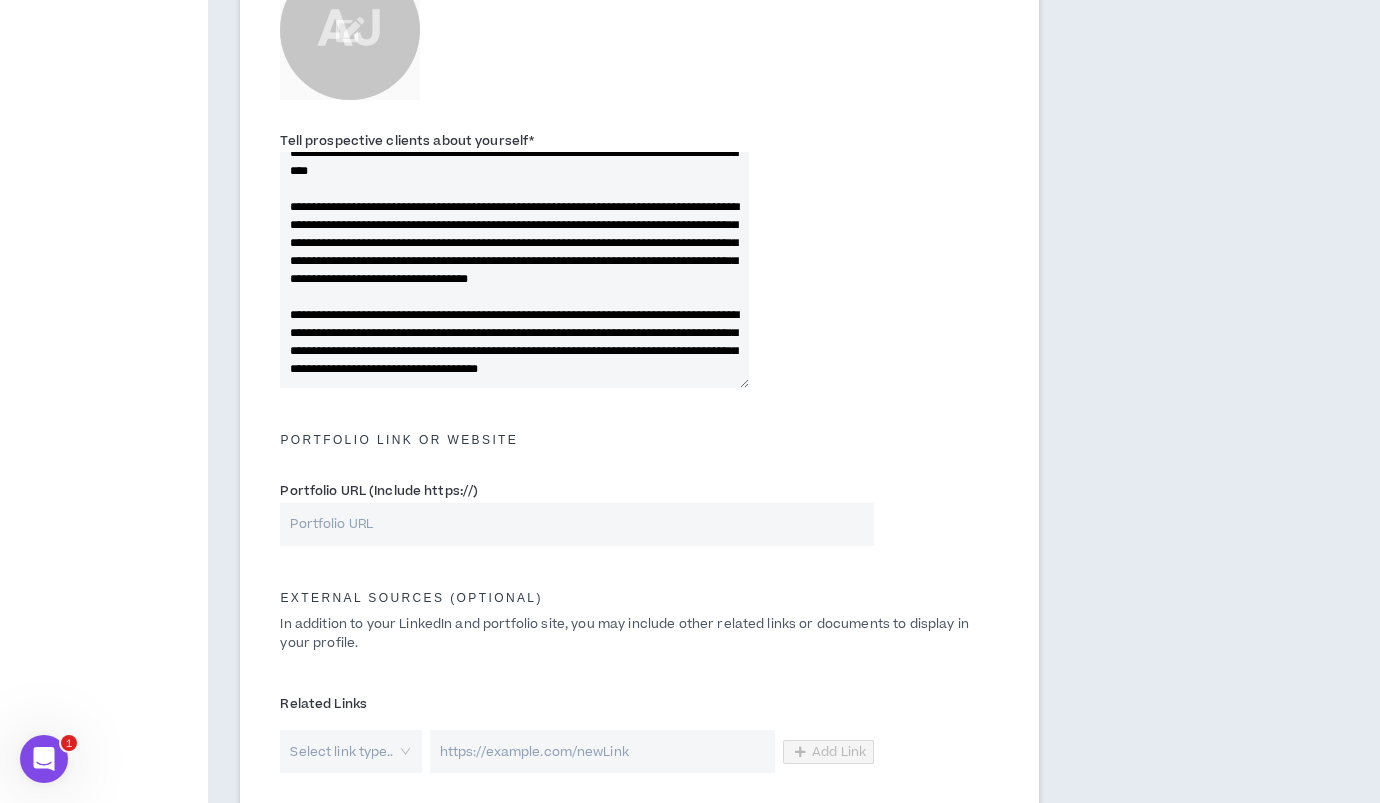 drag, startPoint x: 447, startPoint y: 312, endPoint x: 453, endPoint y: 283, distance: 29.614185 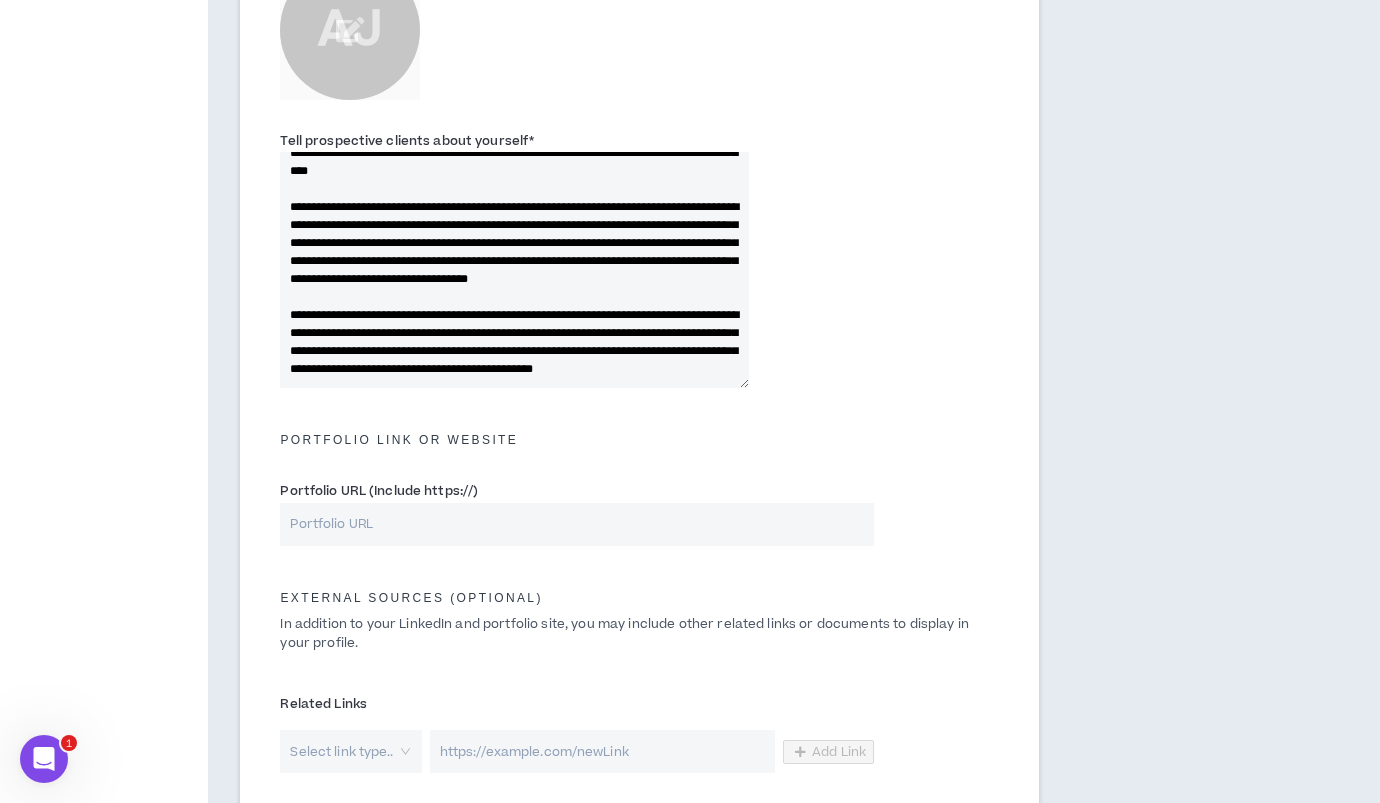 click on "Tell prospective clients about yourself  *" at bounding box center [514, 270] 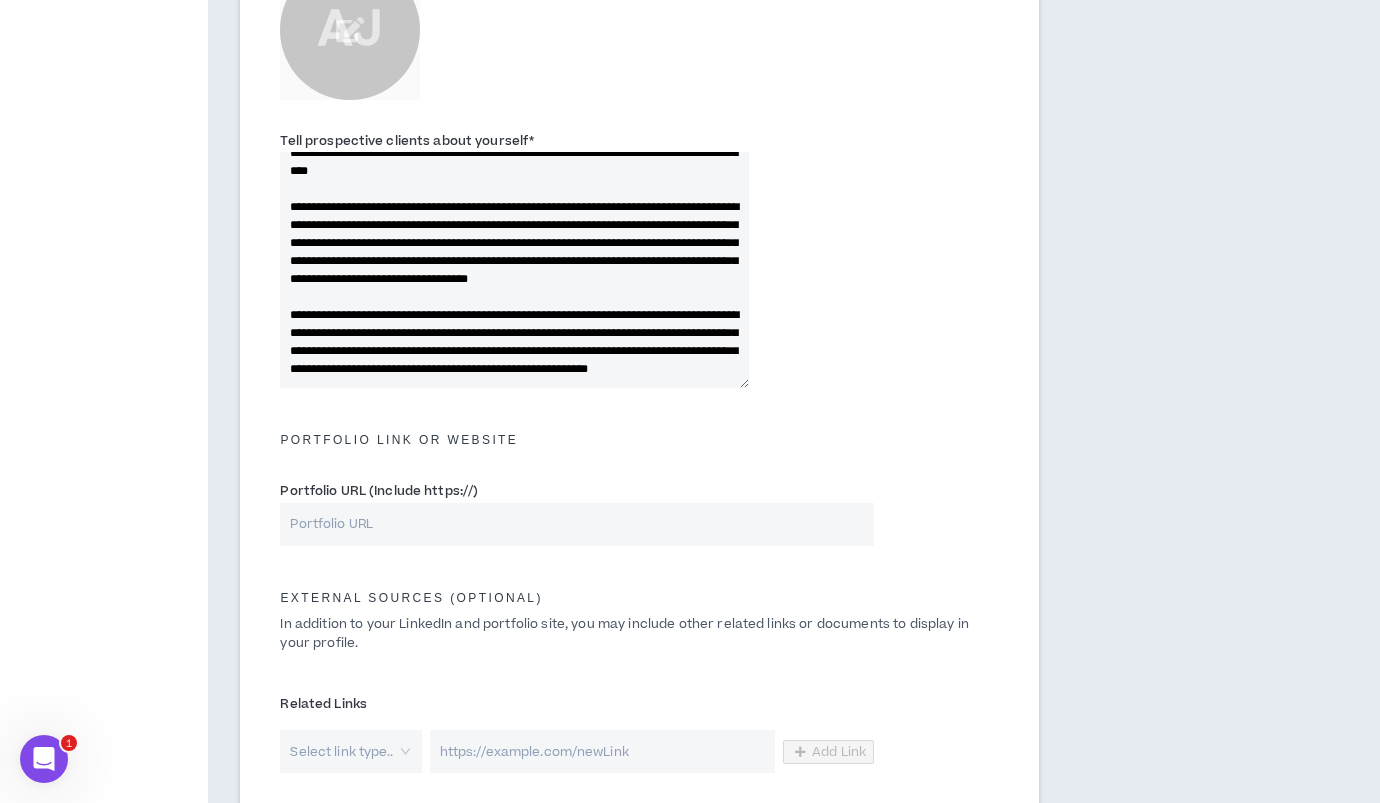 scroll, scrollTop: 198, scrollLeft: 0, axis: vertical 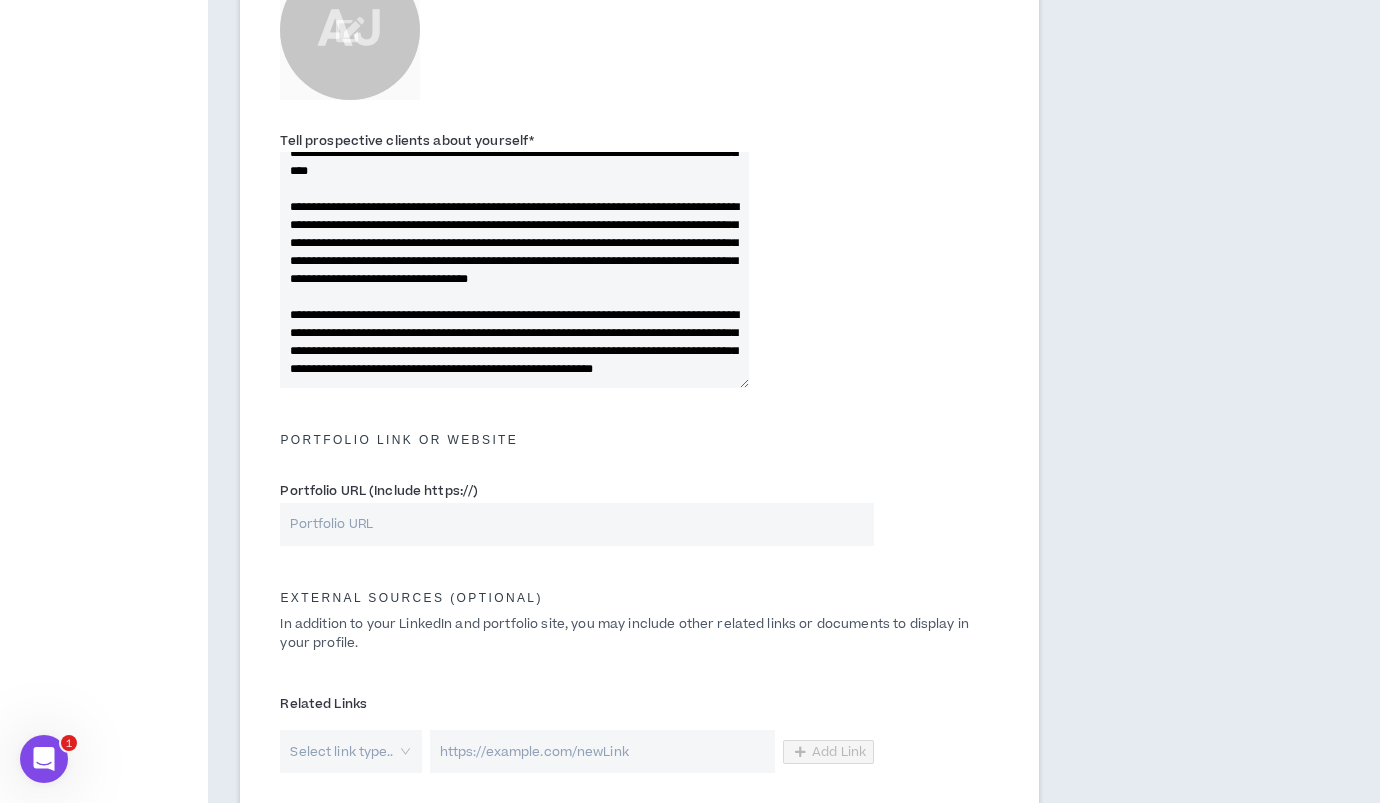 drag, startPoint x: 569, startPoint y: 318, endPoint x: 692, endPoint y: 329, distance: 123.49089 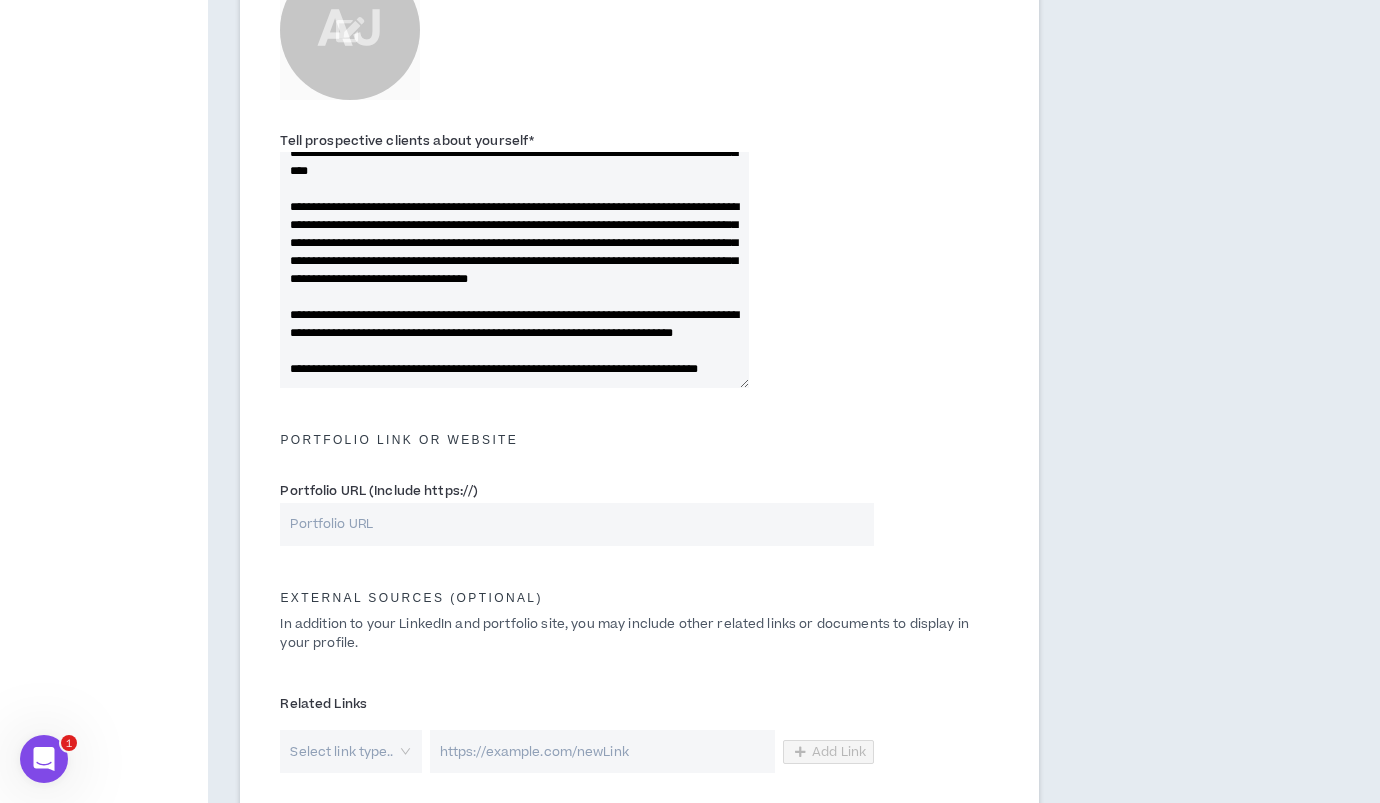 scroll, scrollTop: 198, scrollLeft: 0, axis: vertical 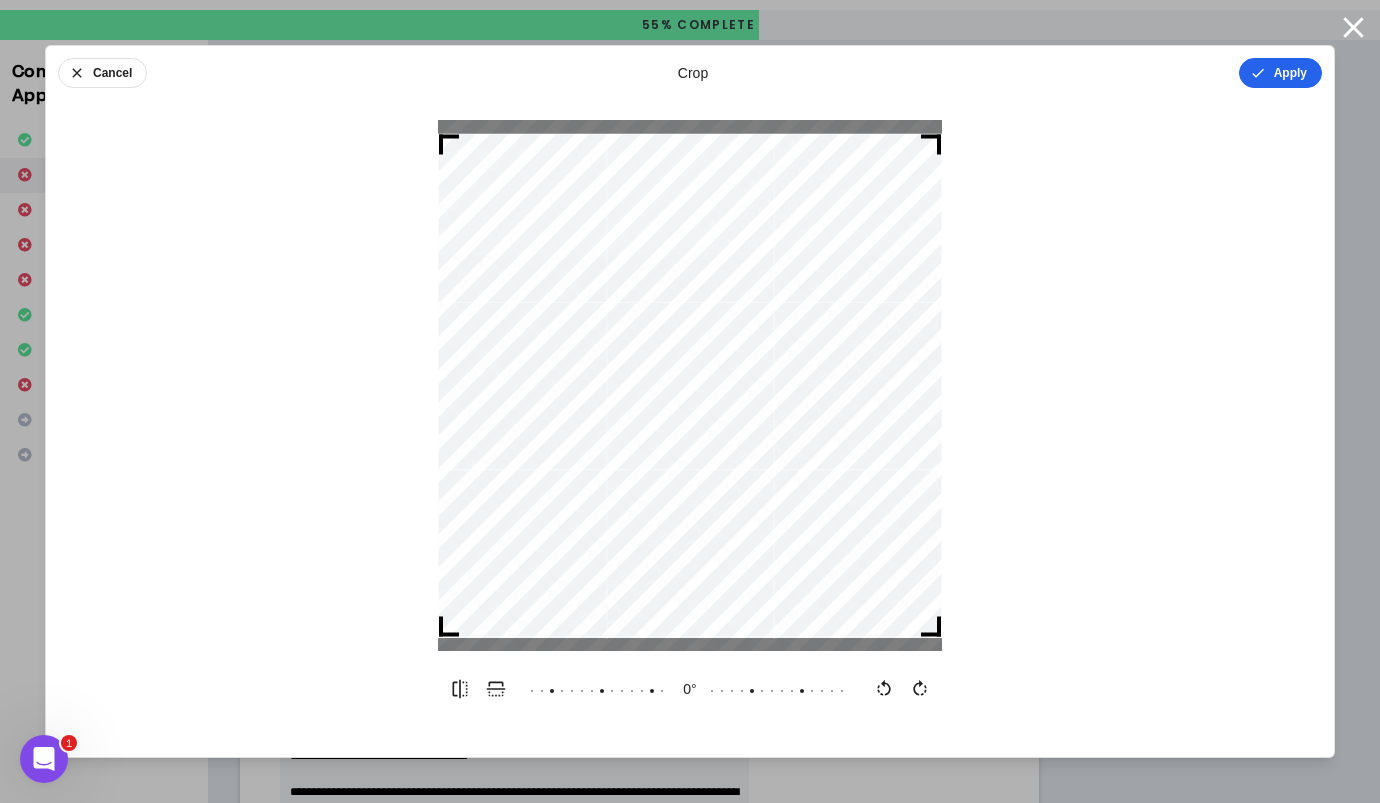 click on "Apply" at bounding box center [1280, 73] 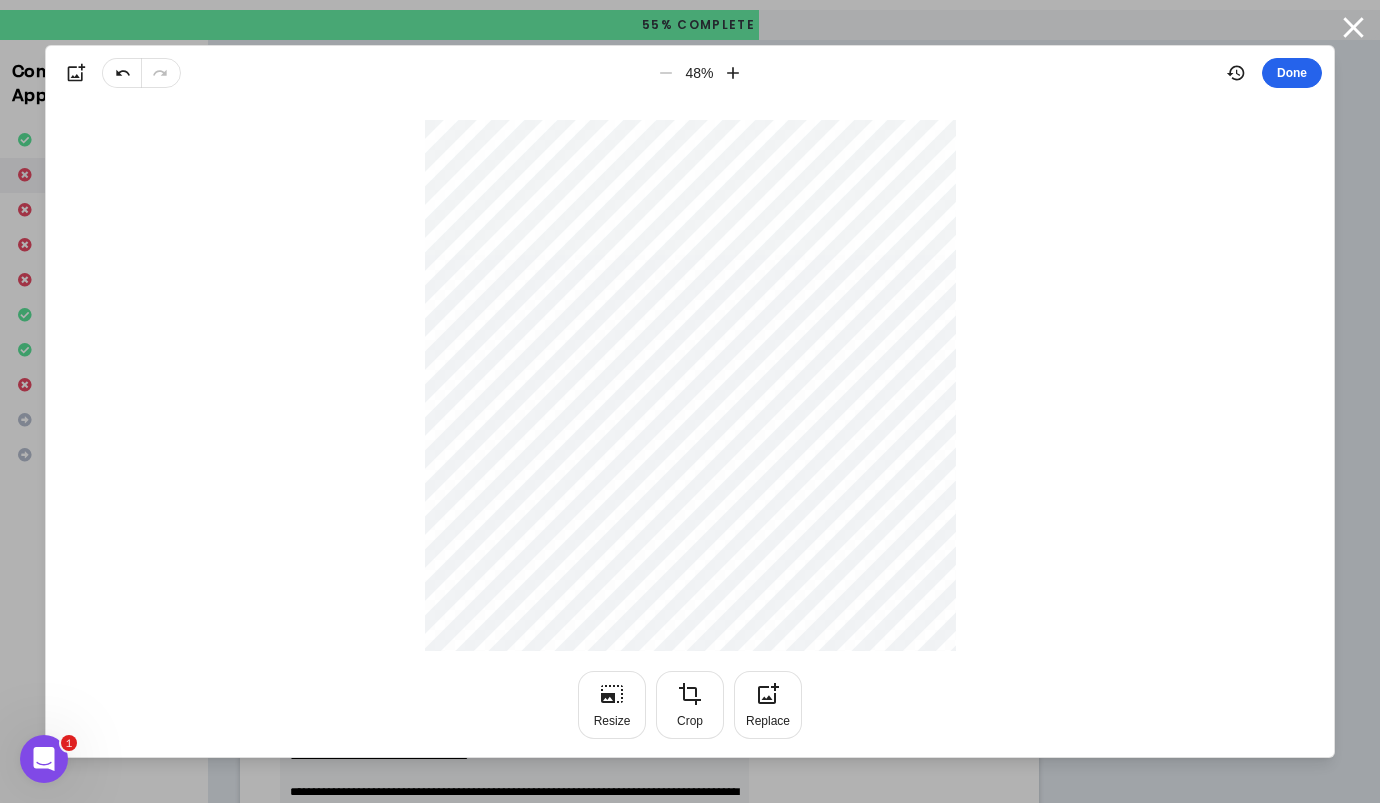 click on "Done" at bounding box center (1292, 73) 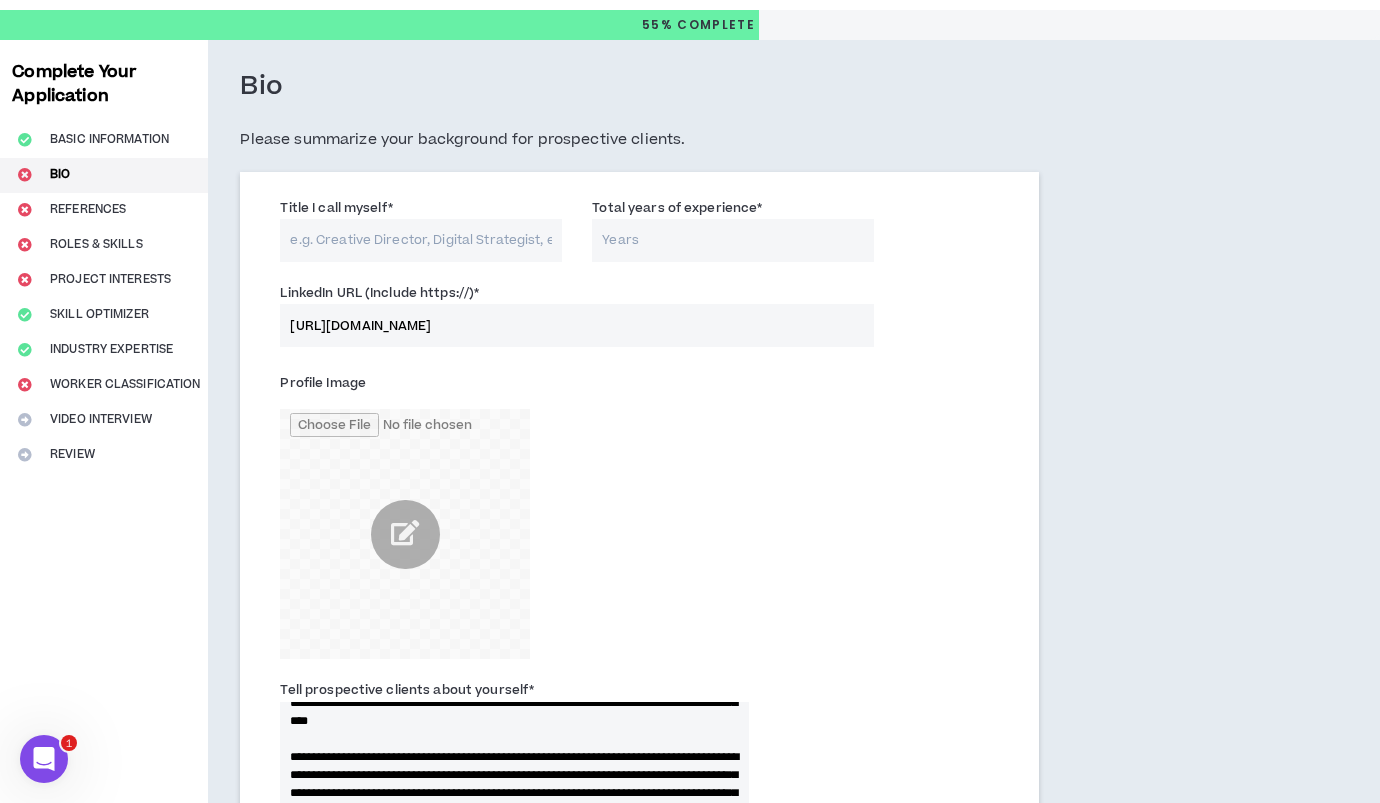 click on "LinkedIn URL (Include https://)  * [URL][DOMAIN_NAME]" at bounding box center (639, 319) 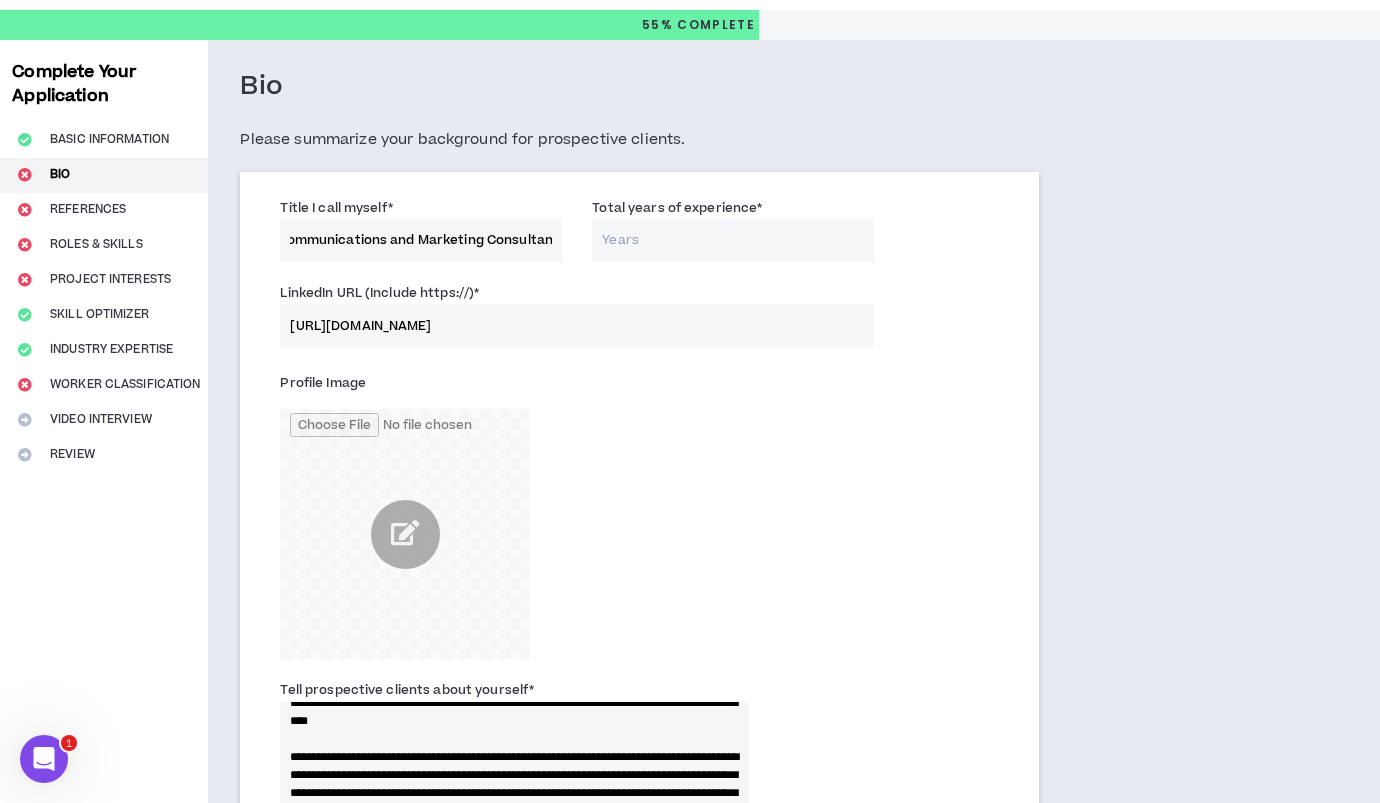 scroll, scrollTop: 0, scrollLeft: 18, axis: horizontal 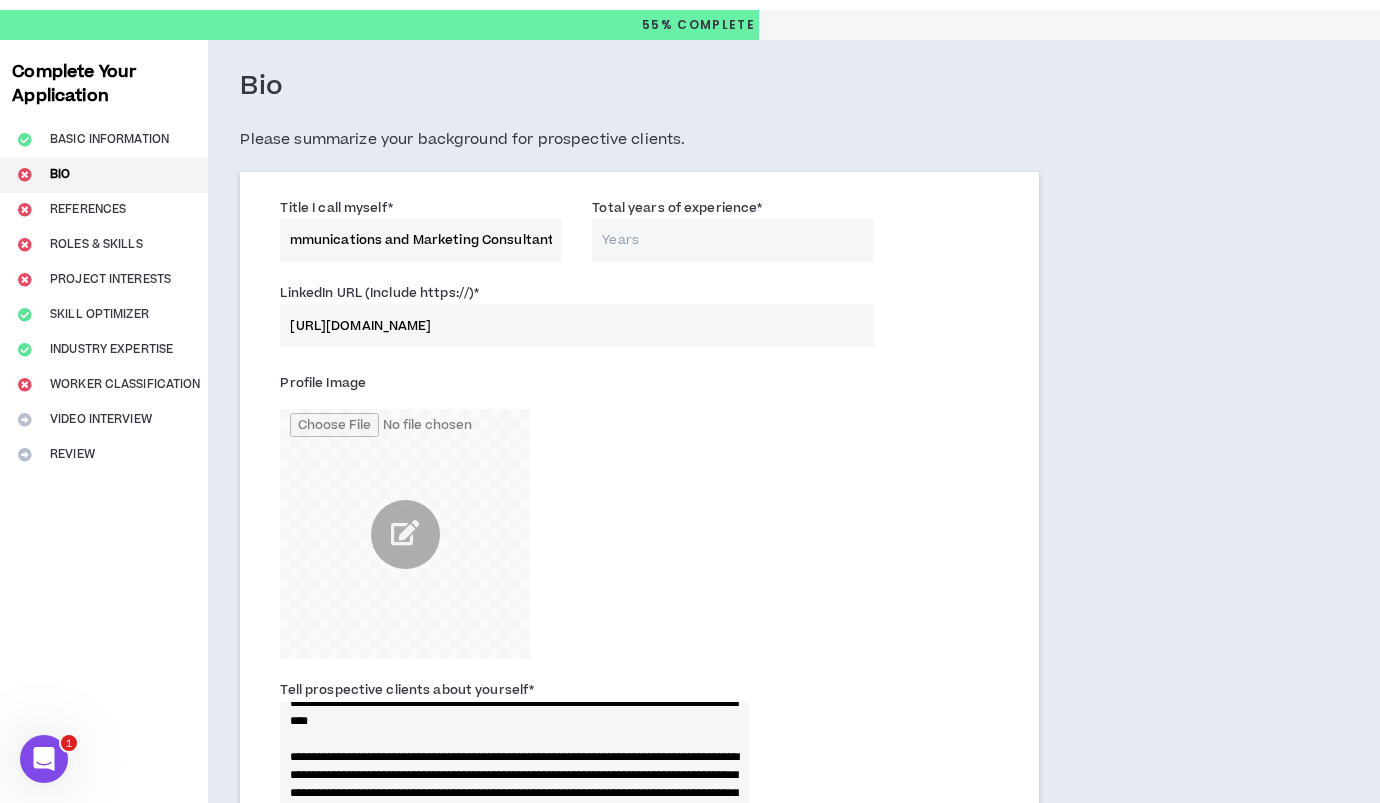 type on "Communications and Marketing Consultant" 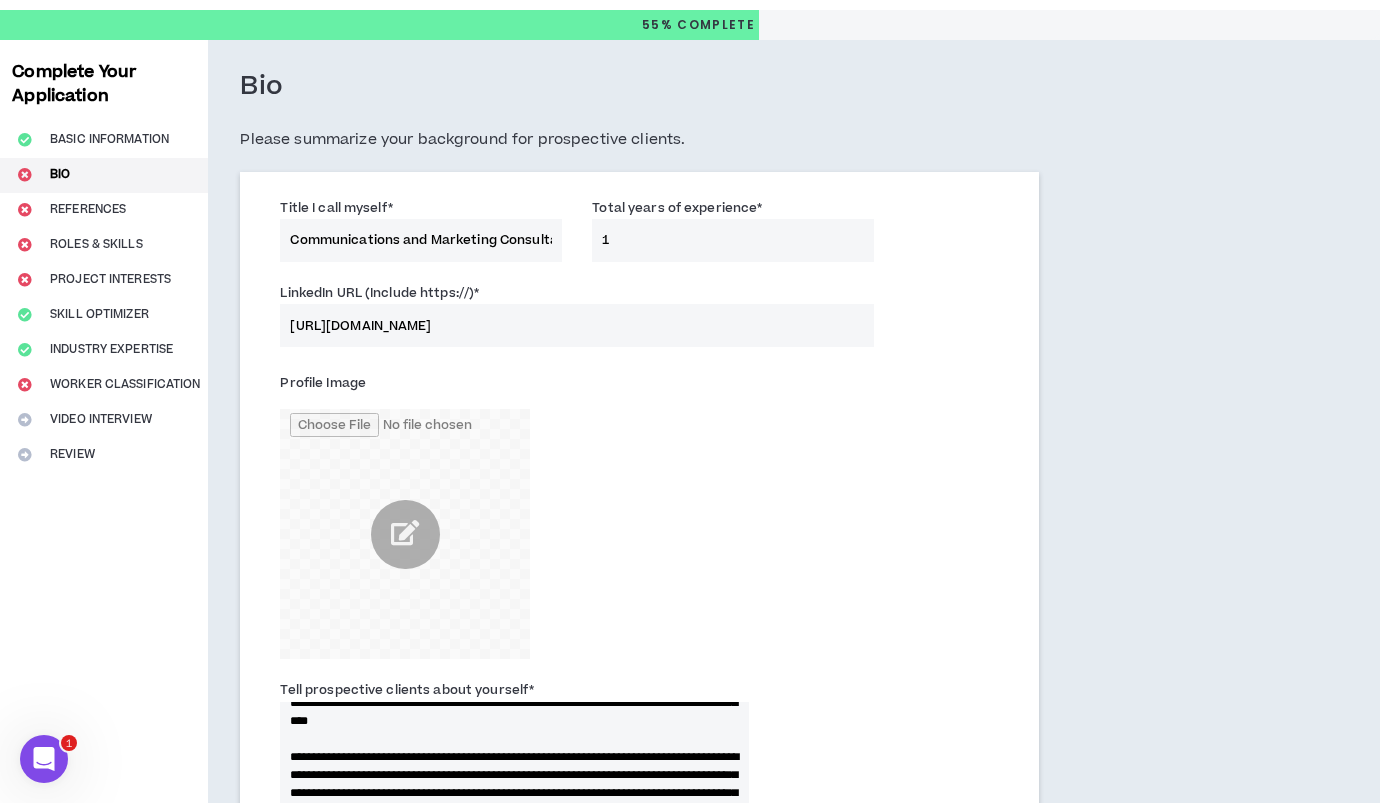 type on "18" 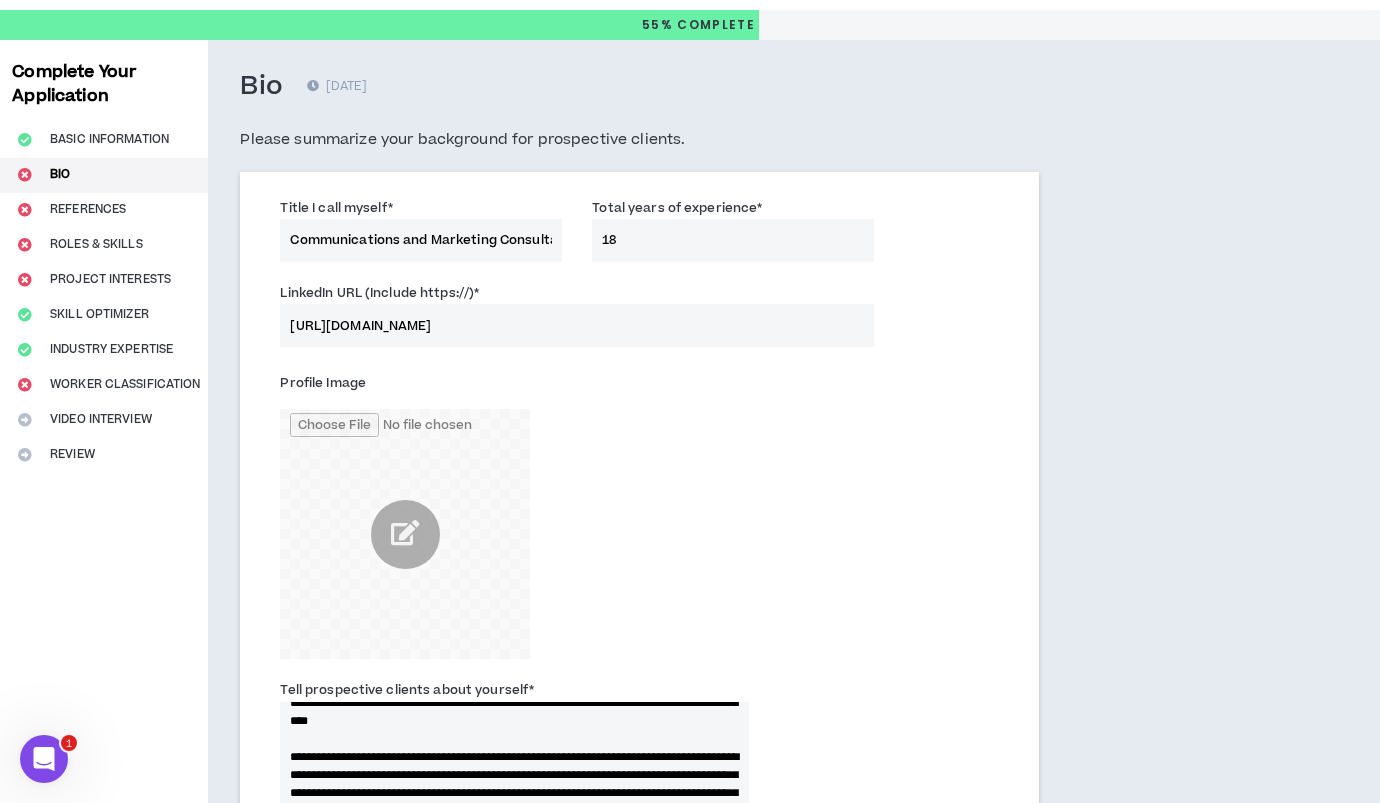 type on "1" 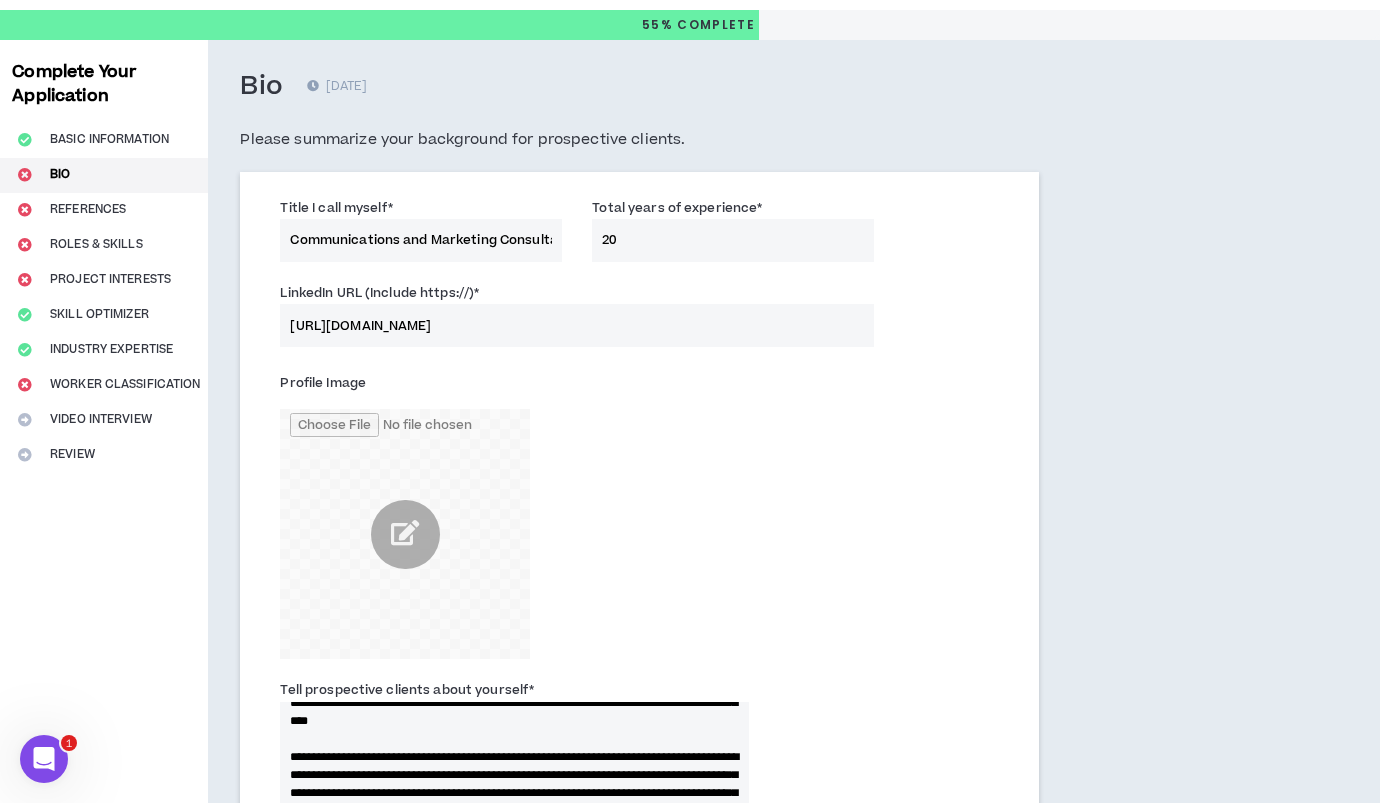 type on "20" 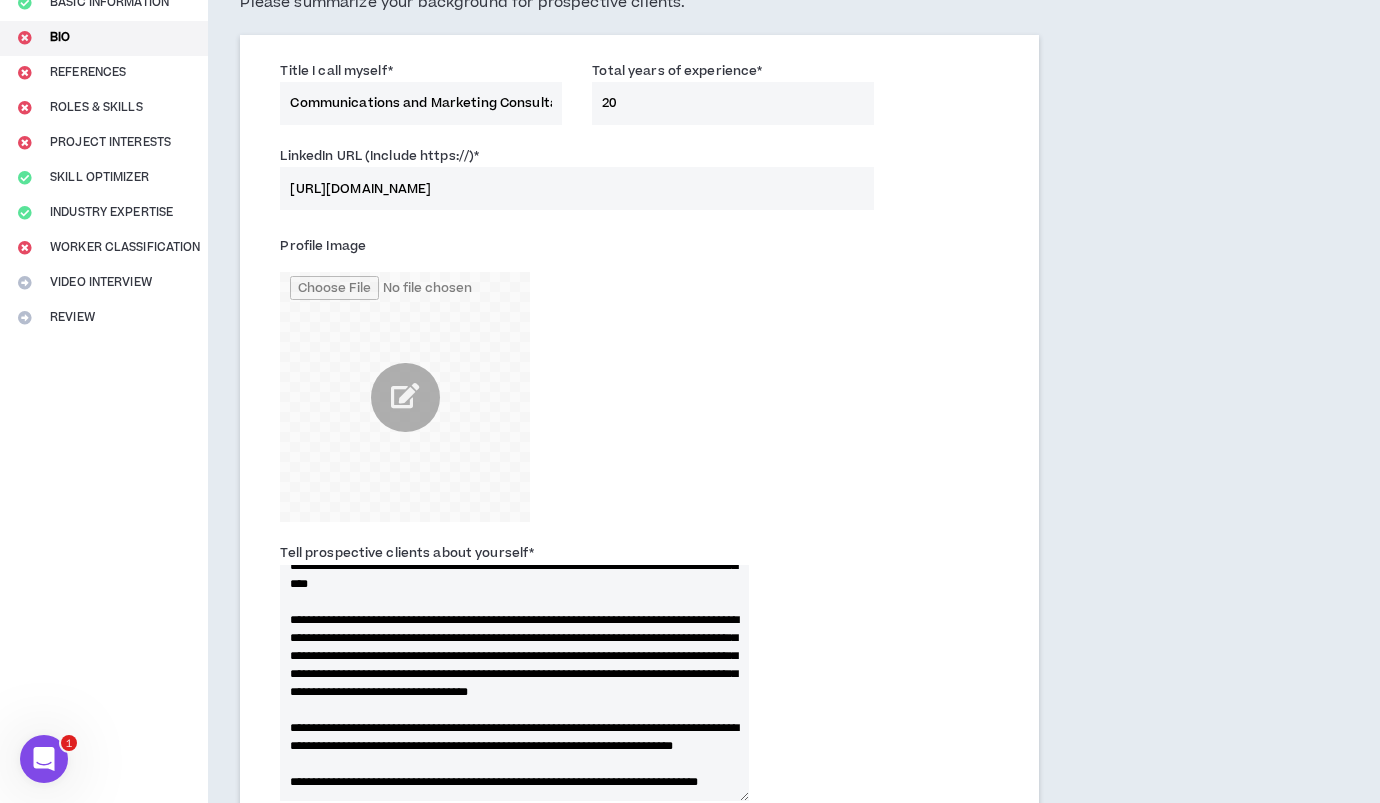 scroll, scrollTop: 188, scrollLeft: 0, axis: vertical 